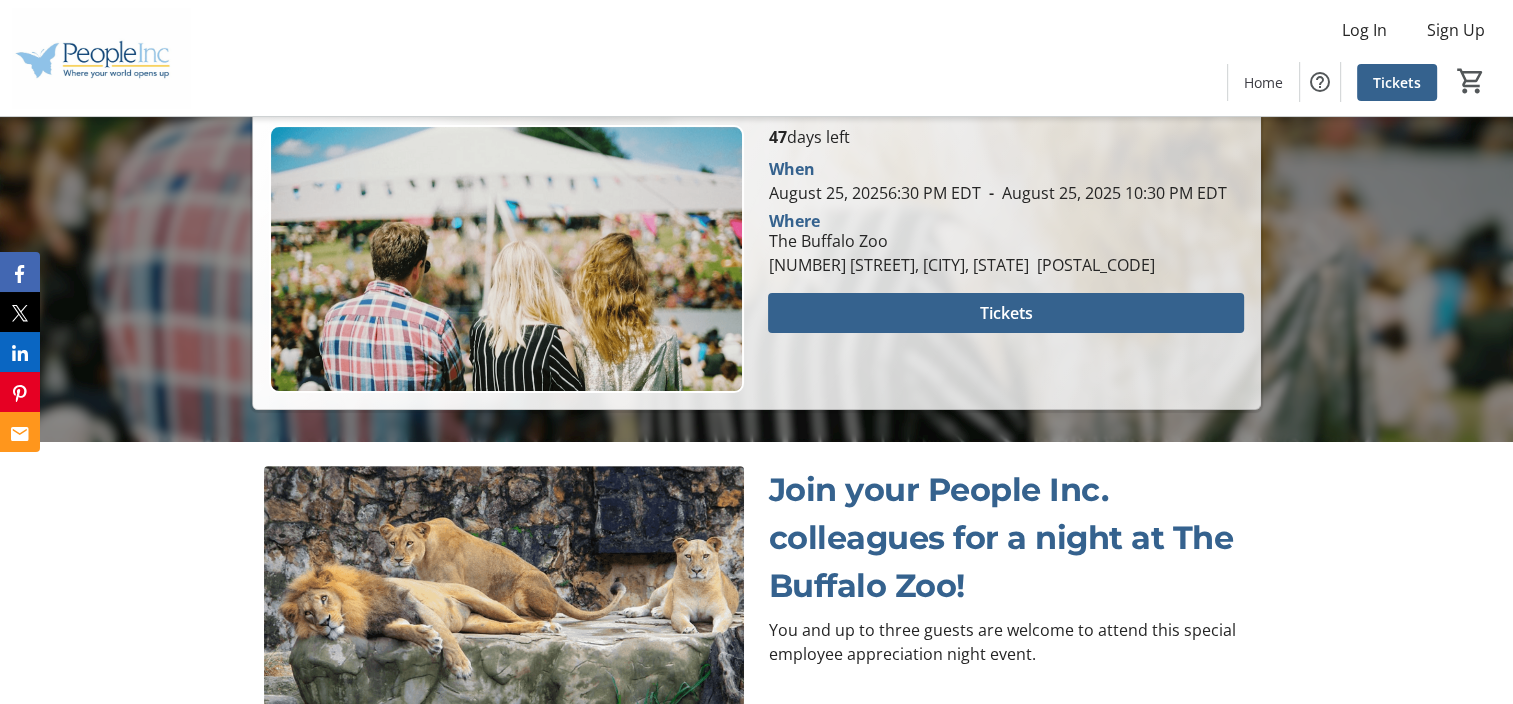 scroll, scrollTop: 487, scrollLeft: 0, axis: vertical 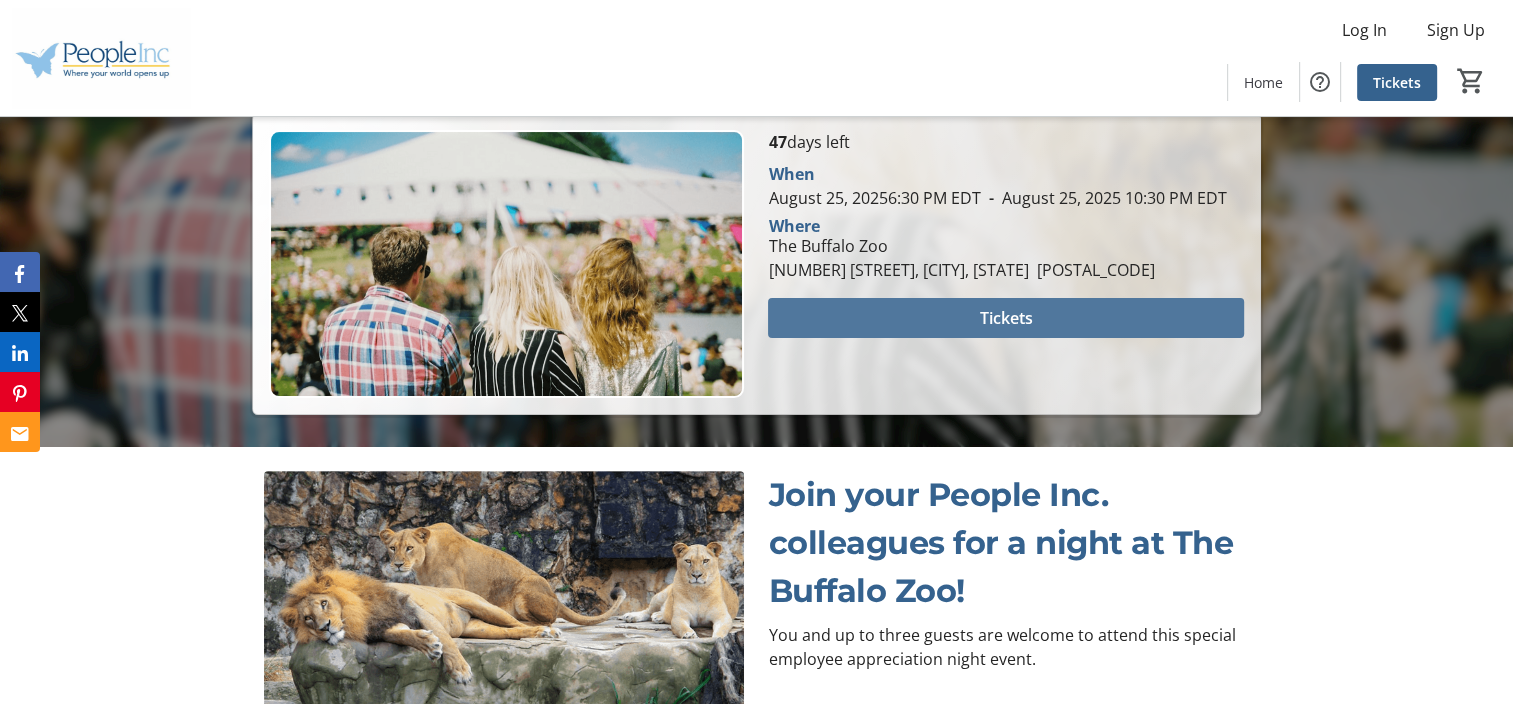 click on "Tickets" at bounding box center (1006, 318) 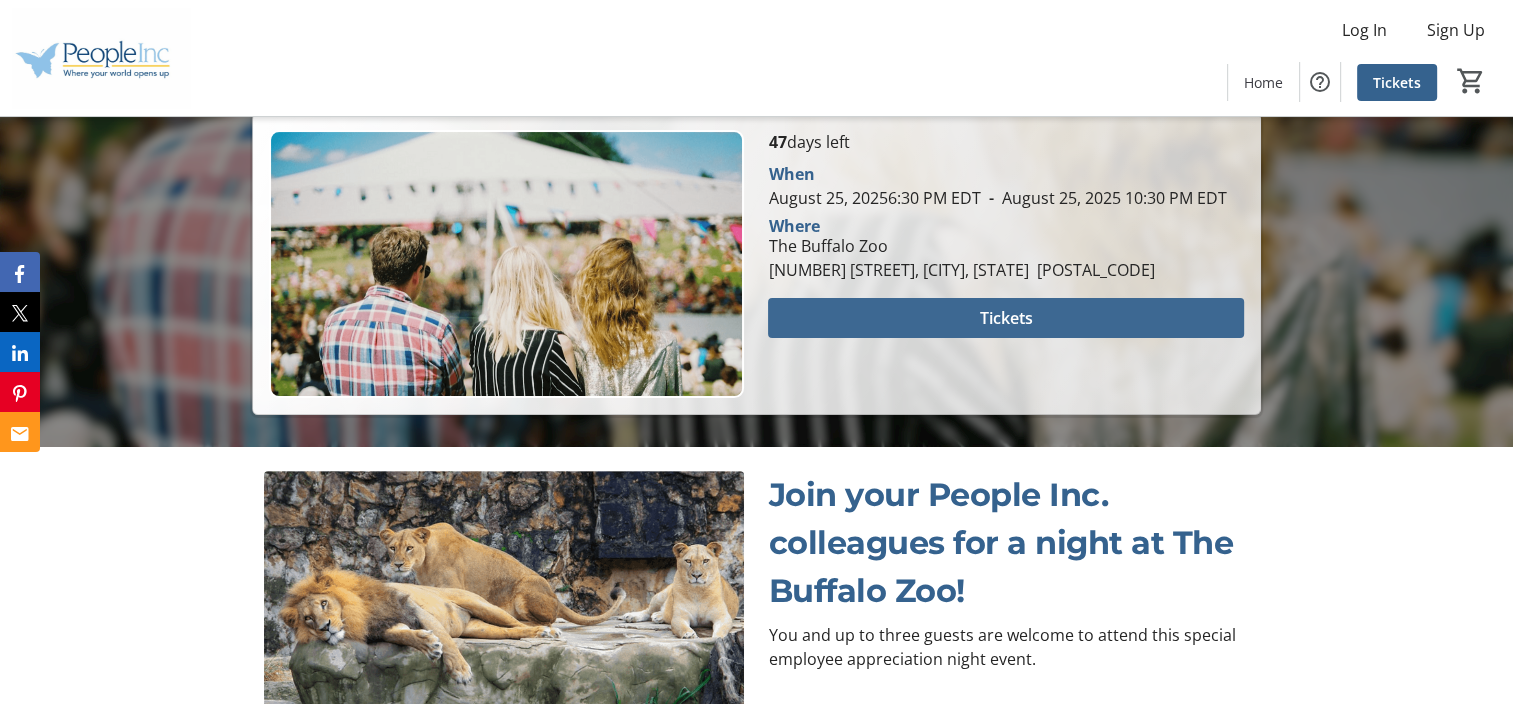 scroll, scrollTop: 0, scrollLeft: 0, axis: both 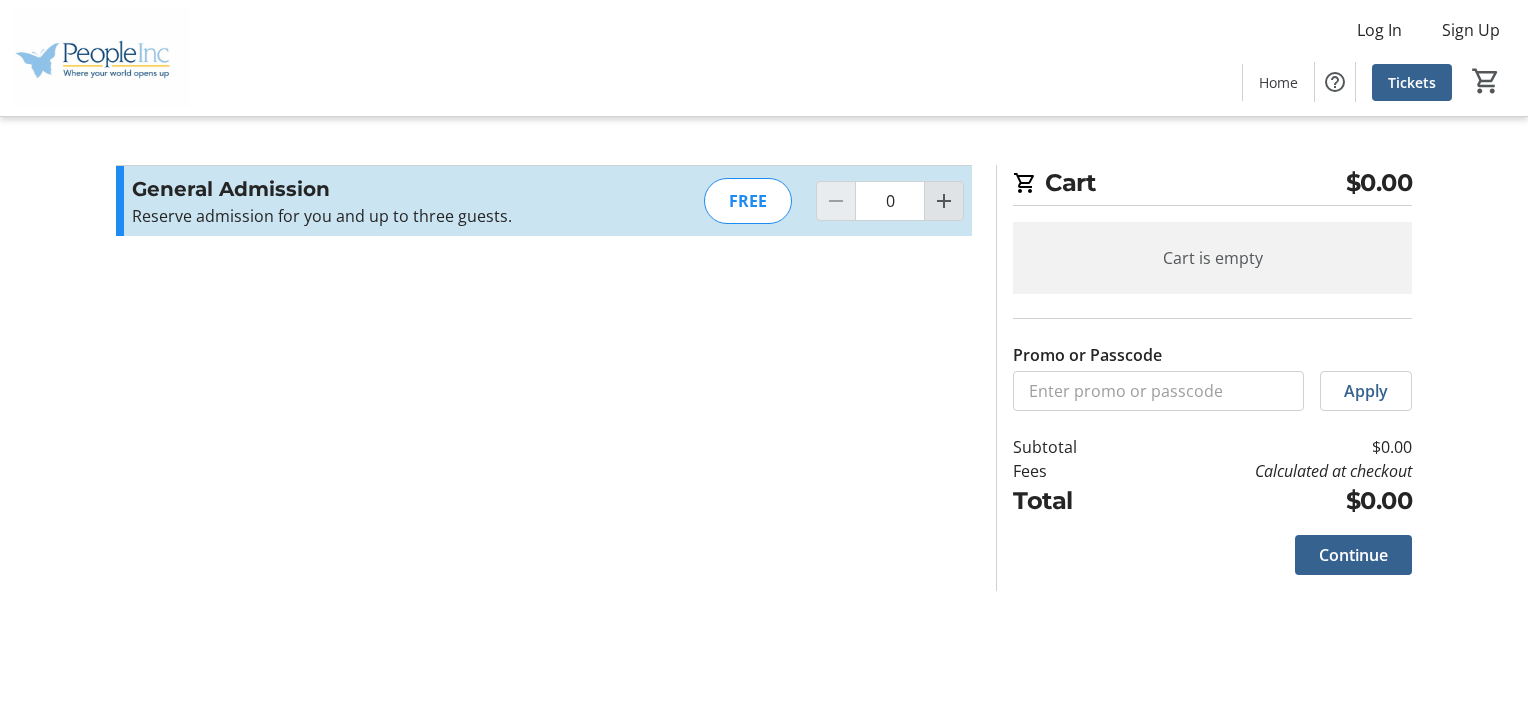 click at bounding box center [944, 201] 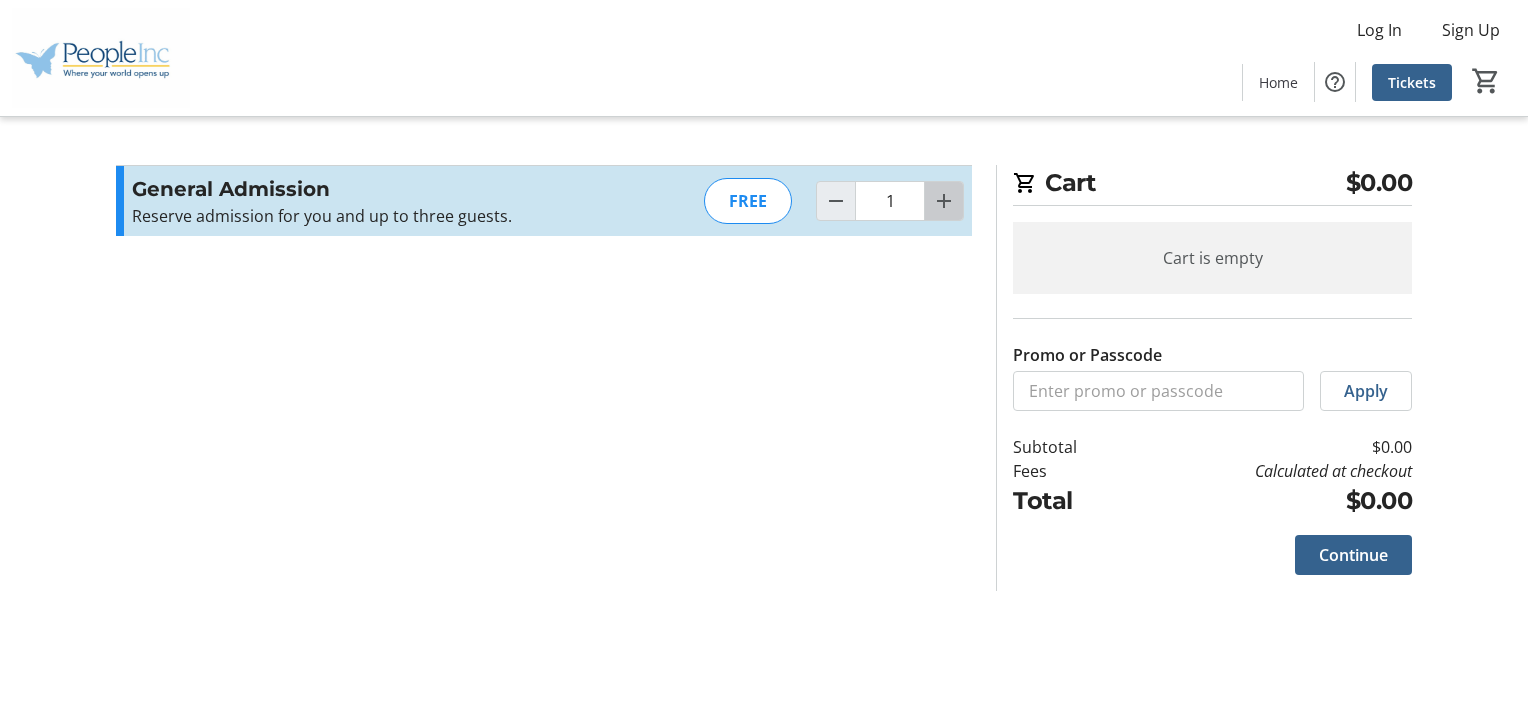 click at bounding box center [944, 201] 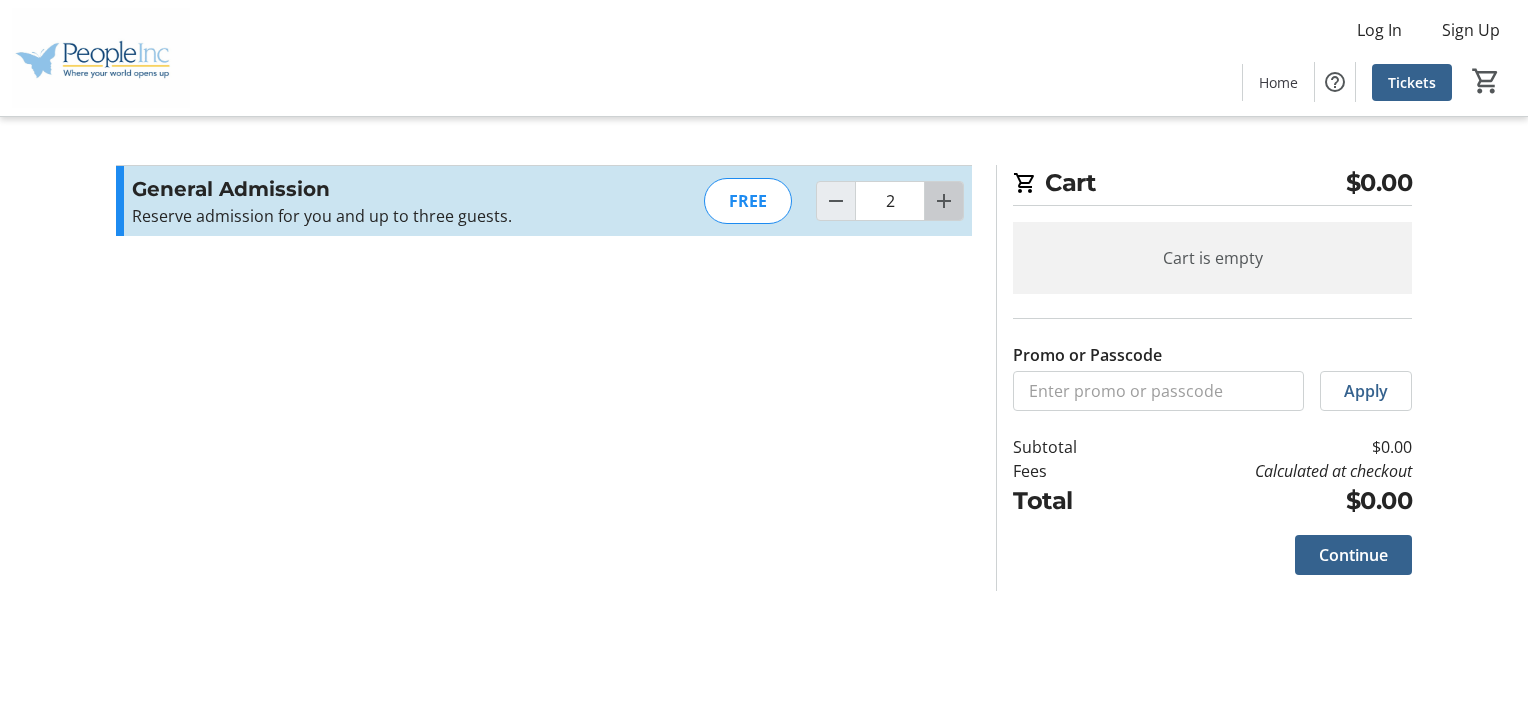 click at bounding box center (944, 201) 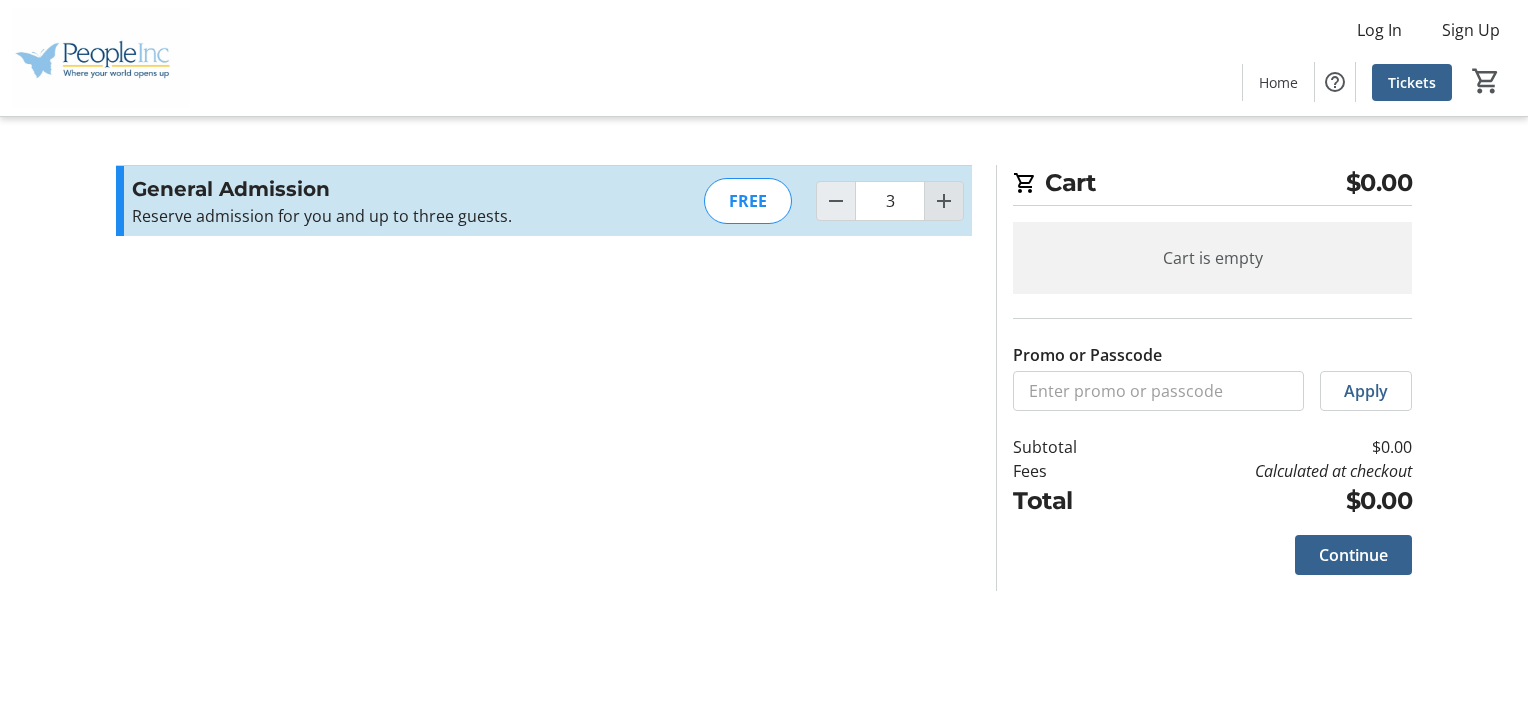 click at bounding box center [944, 201] 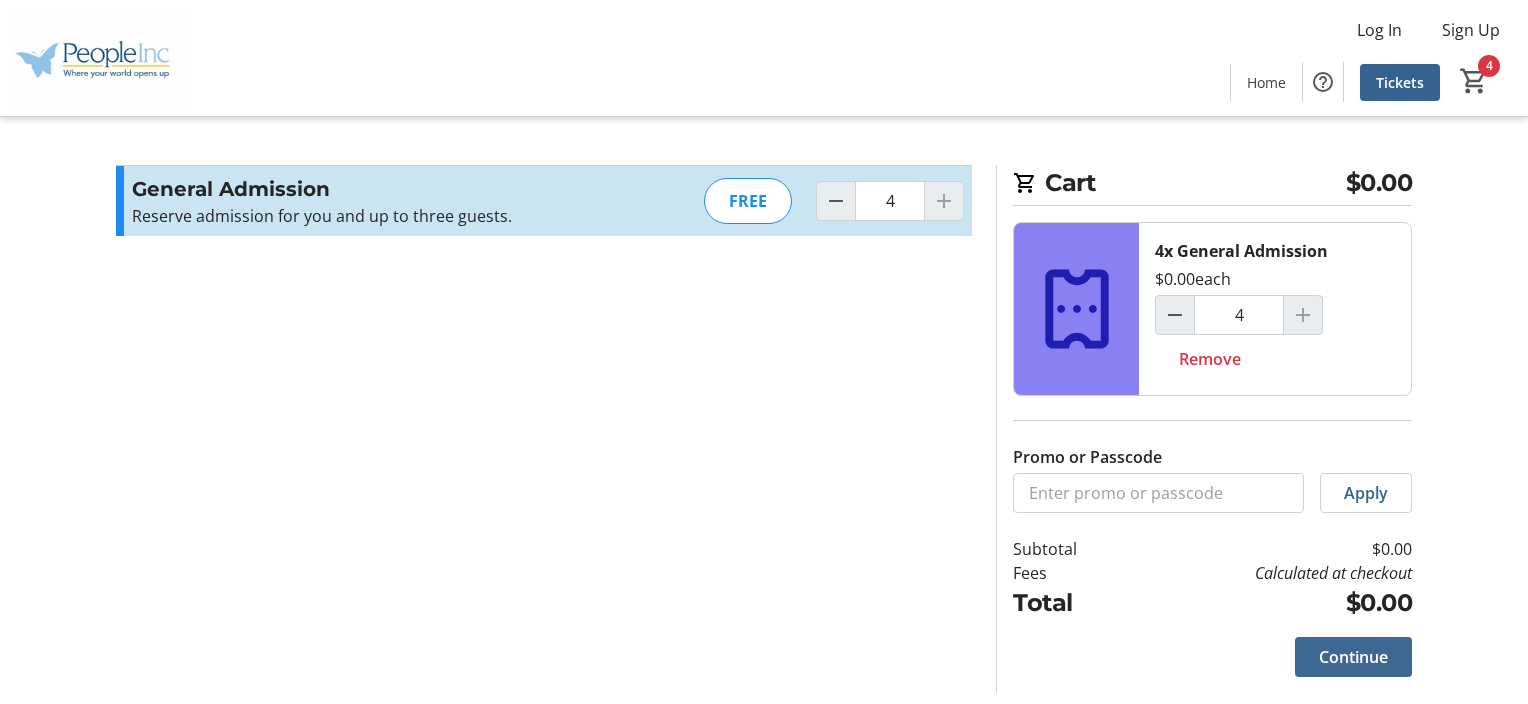 click on "Continue" at bounding box center [1353, 657] 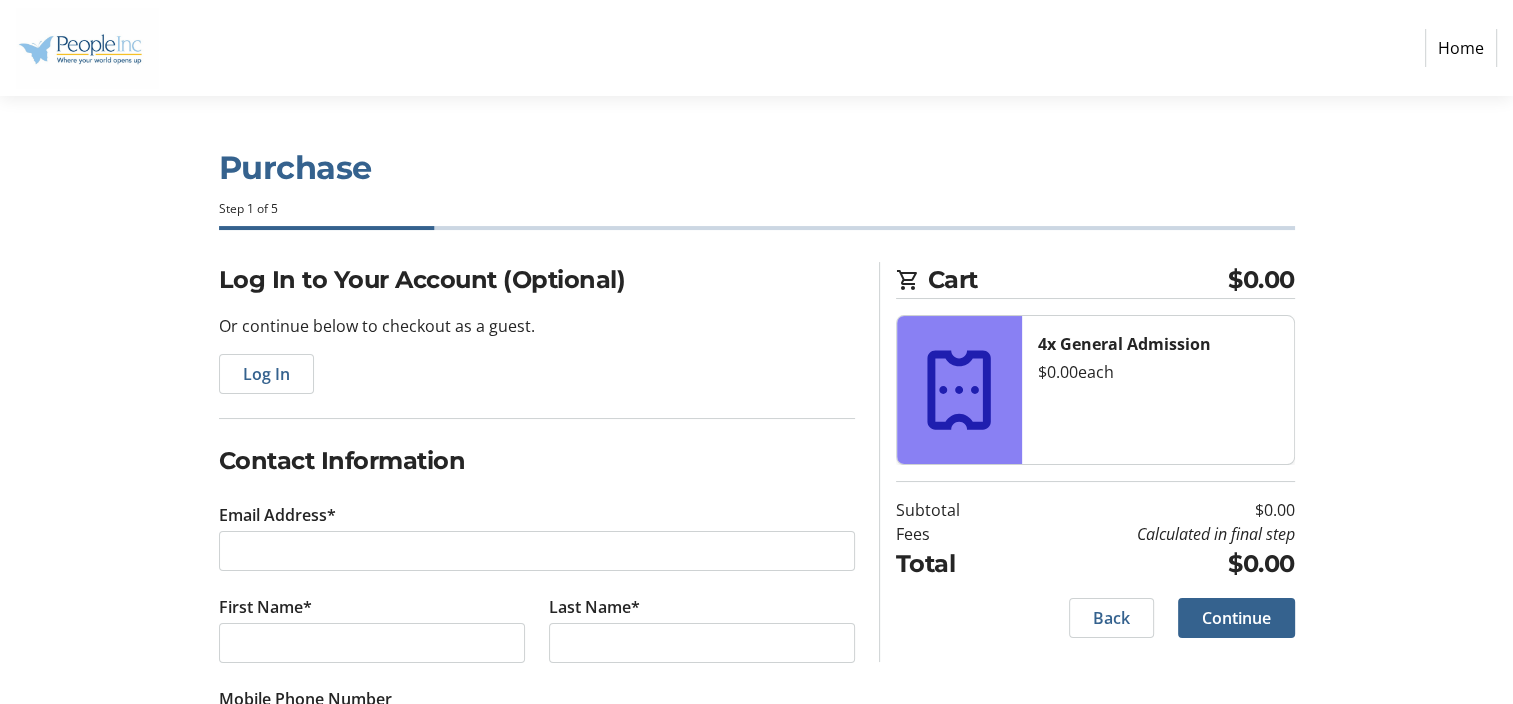 scroll, scrollTop: 97, scrollLeft: 0, axis: vertical 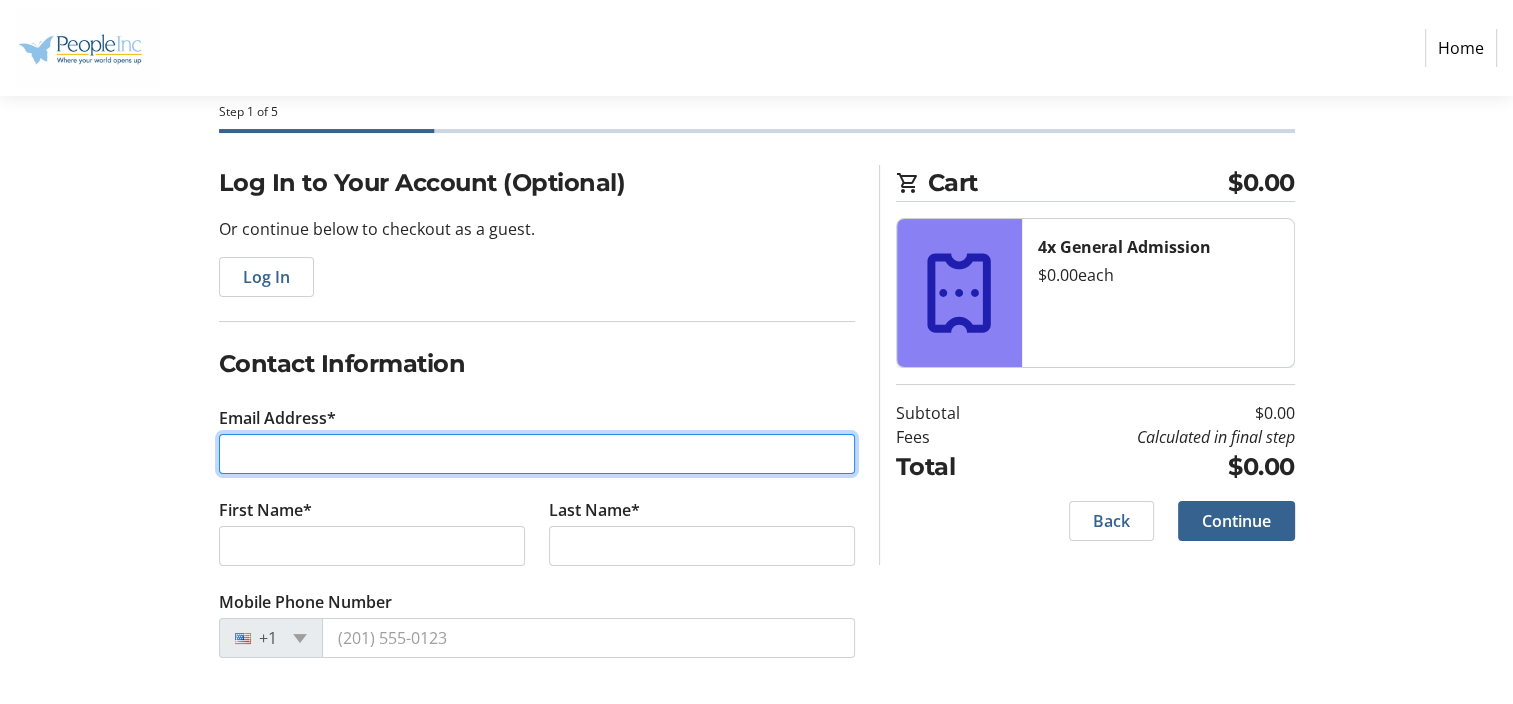 click on "Email Address*" at bounding box center (537, 454) 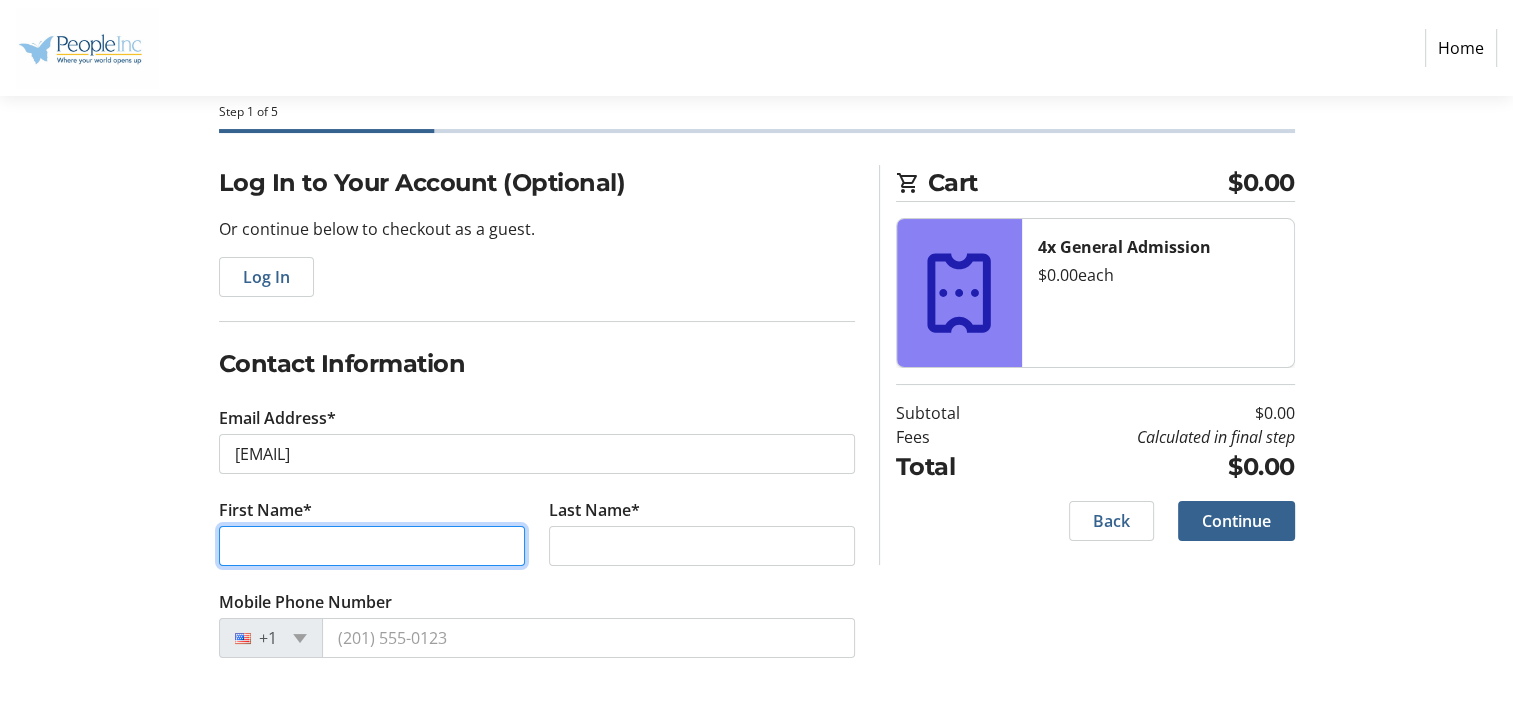 type on "[FIRST]" 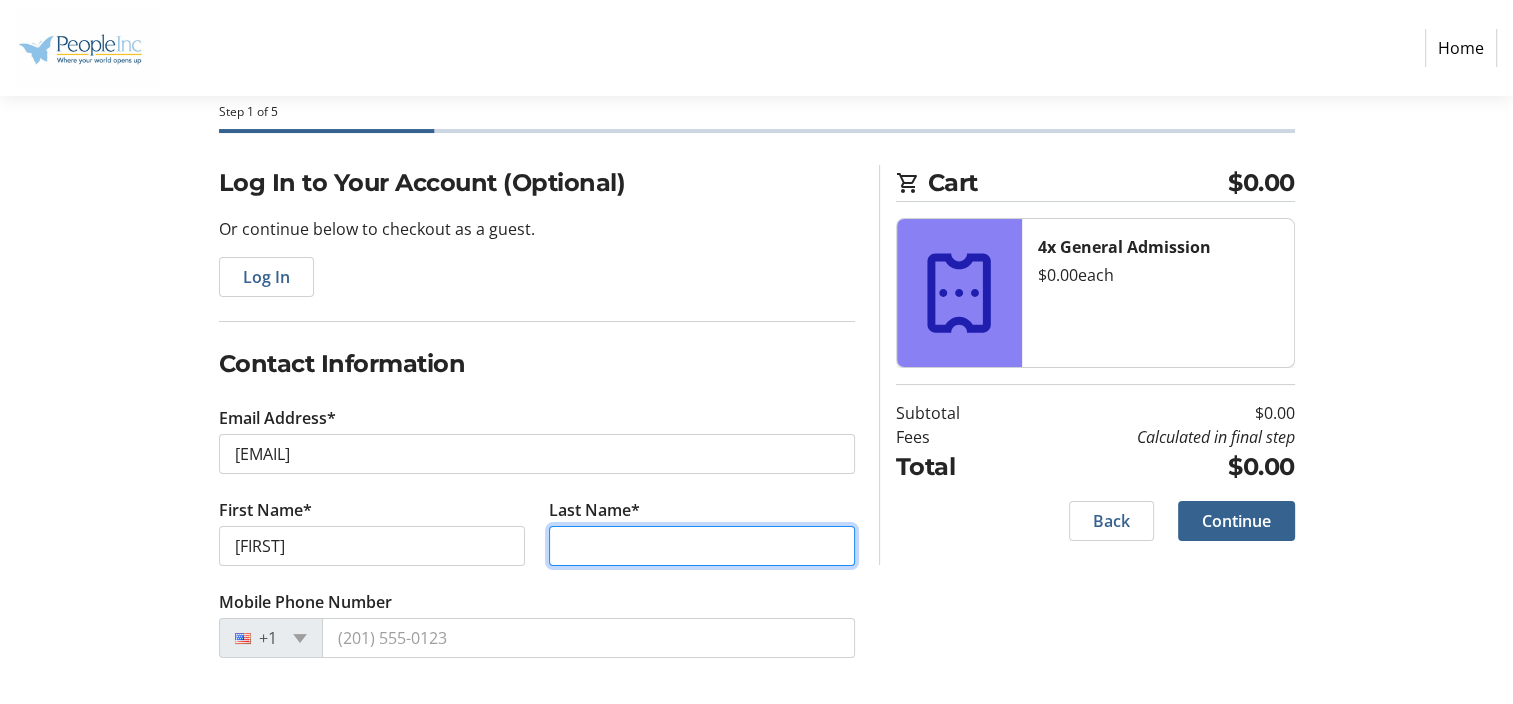type on "Thiel" 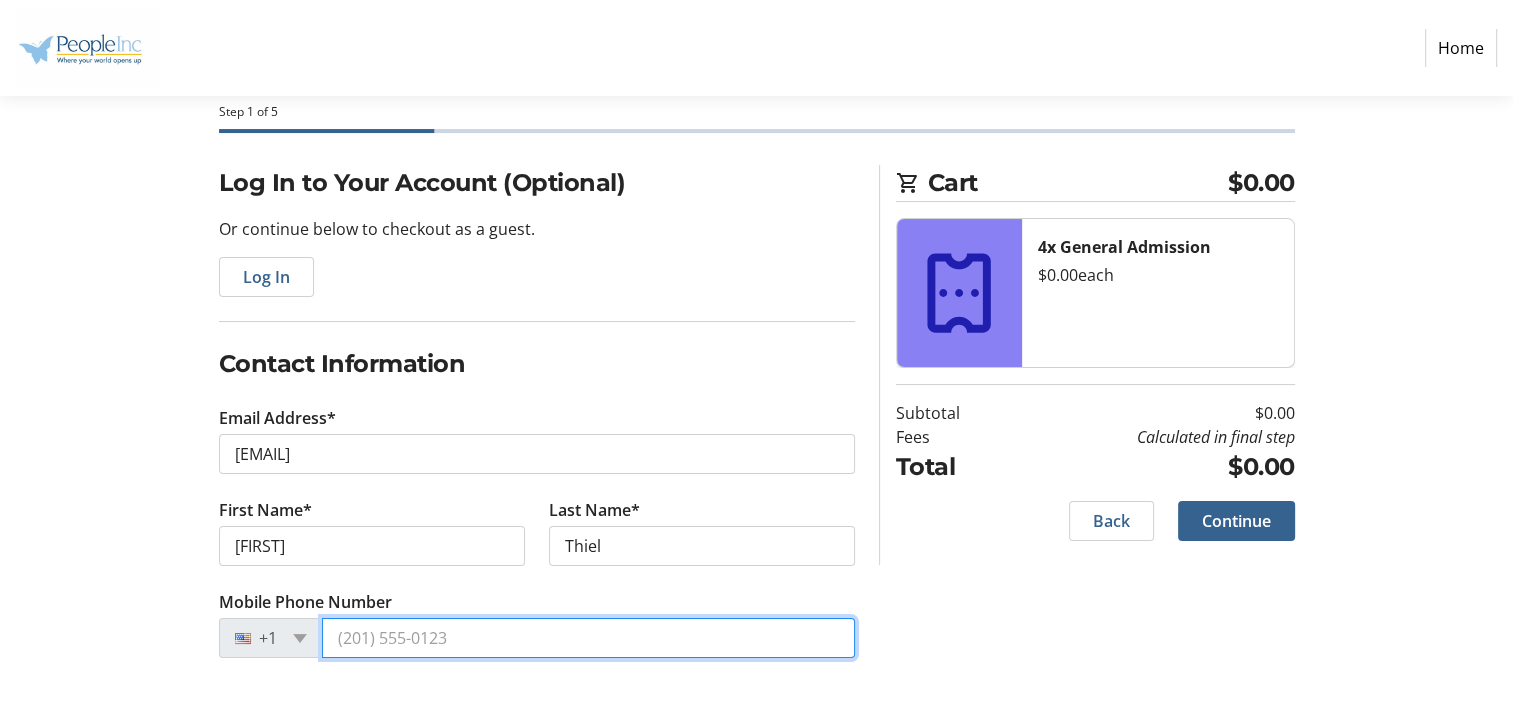 type on "[PHONE]" 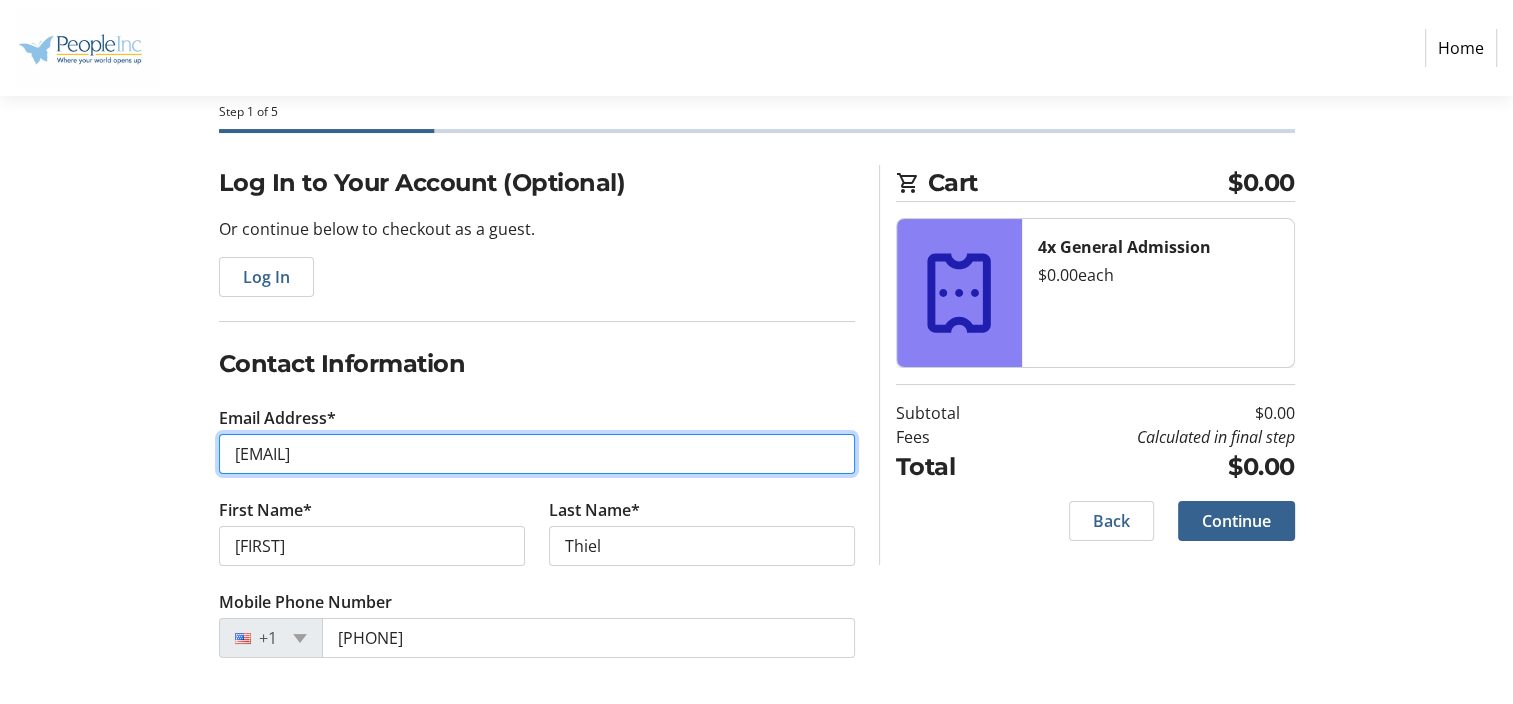 drag, startPoint x: 351, startPoint y: 457, endPoint x: 165, endPoint y: 475, distance: 186.86894 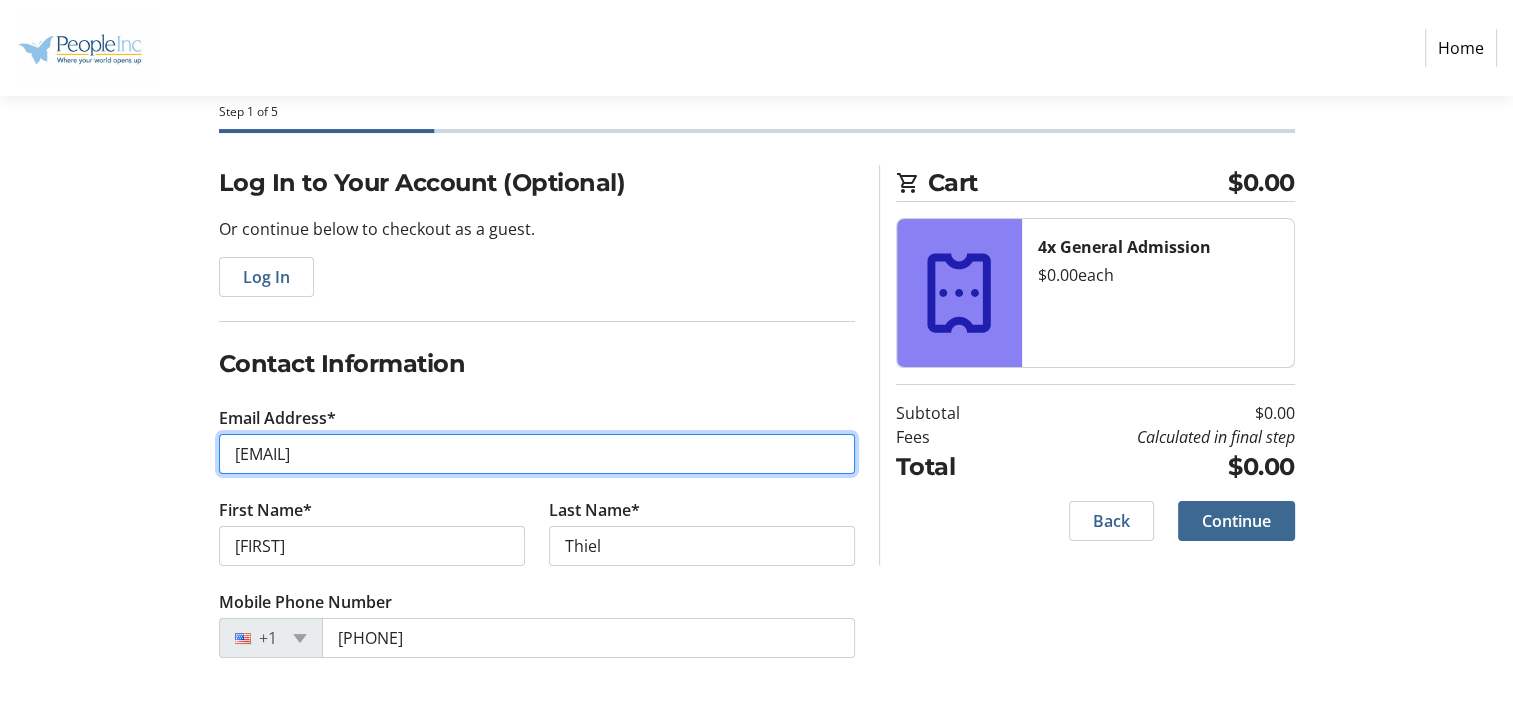 type on "[EMAIL]" 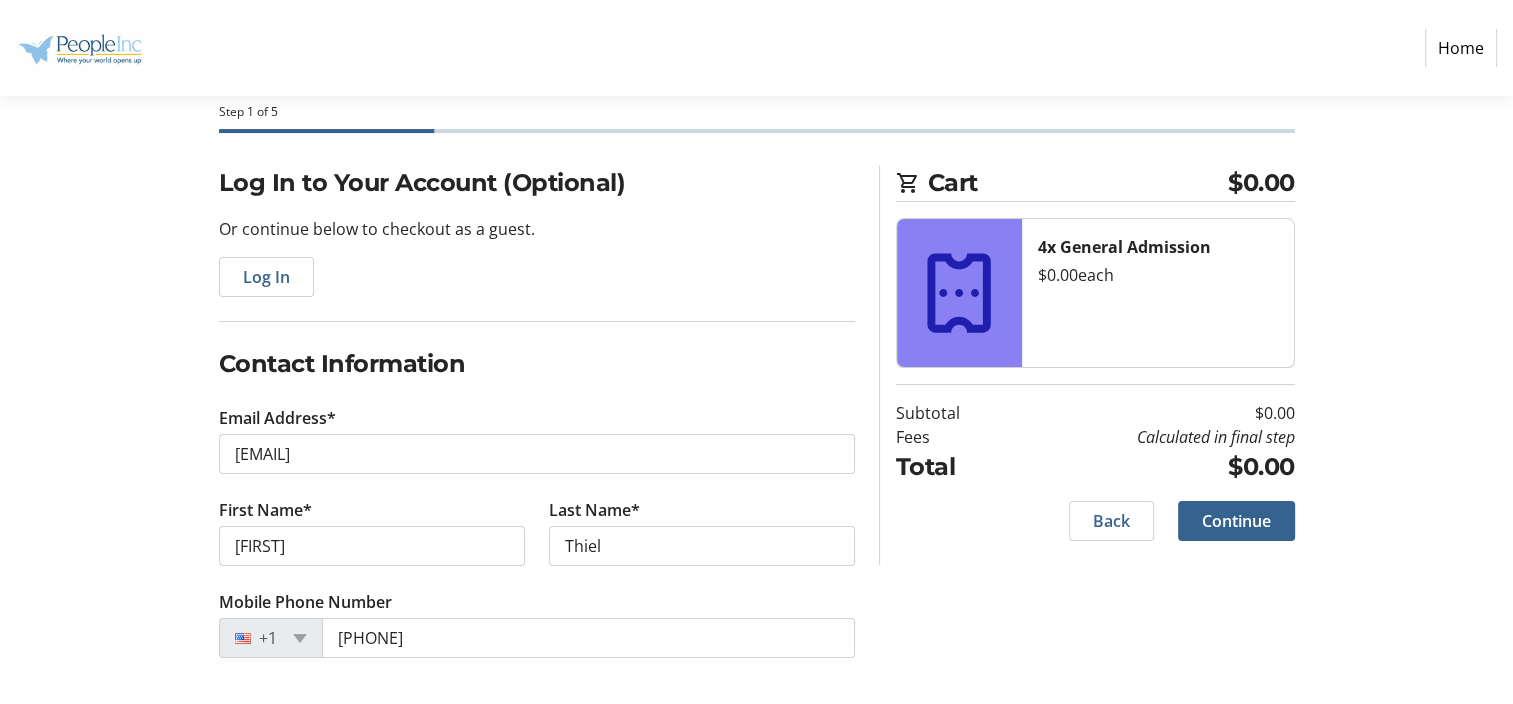 click on "Continue" at bounding box center [1236, 521] 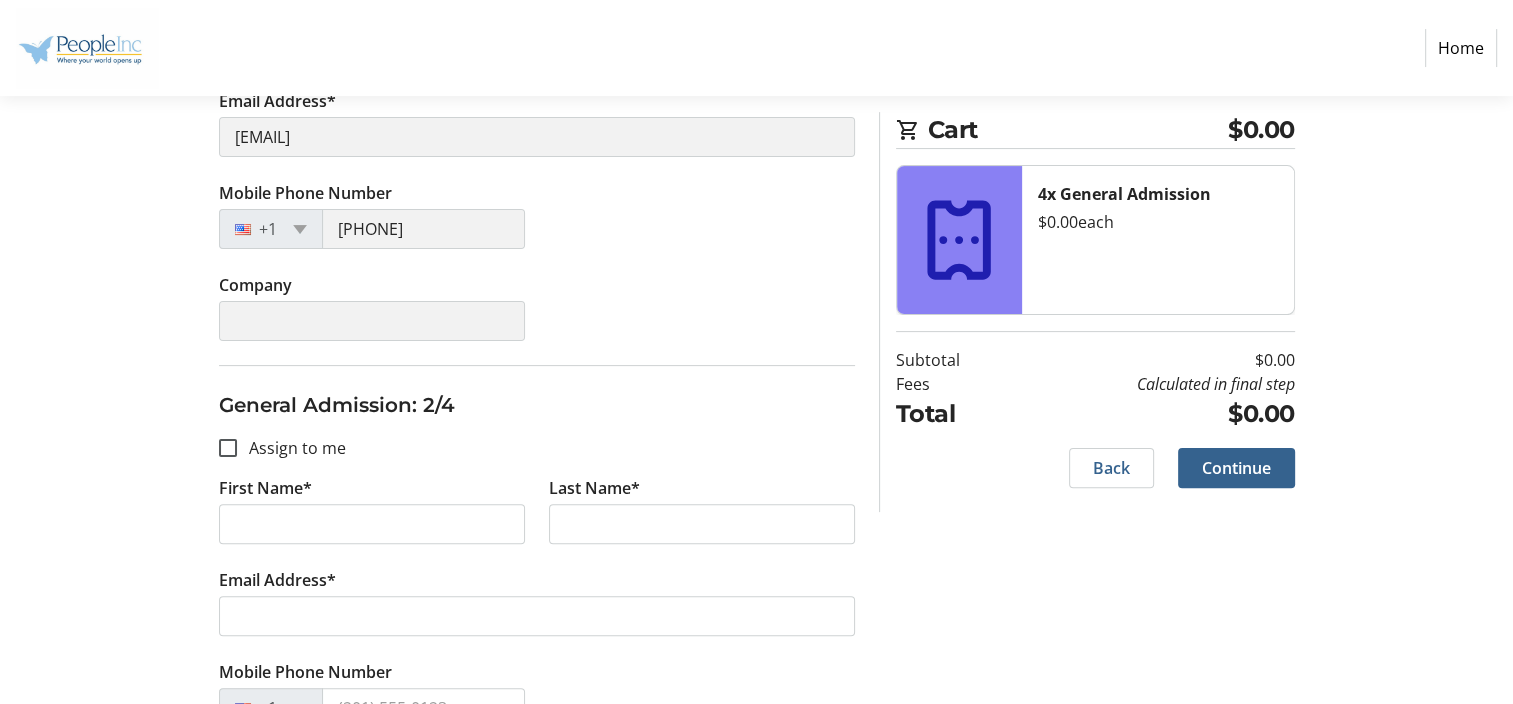 scroll, scrollTop: 500, scrollLeft: 0, axis: vertical 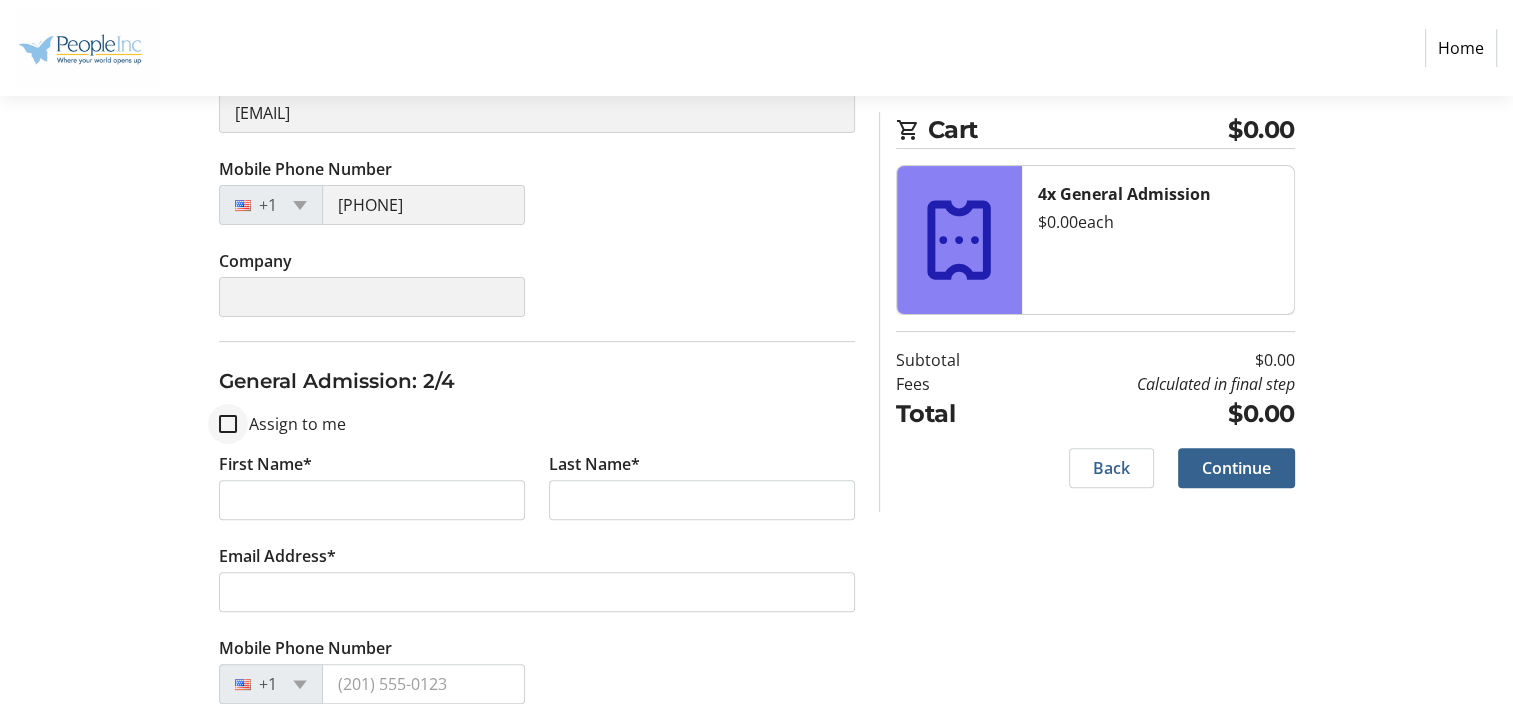 click at bounding box center (228, 424) 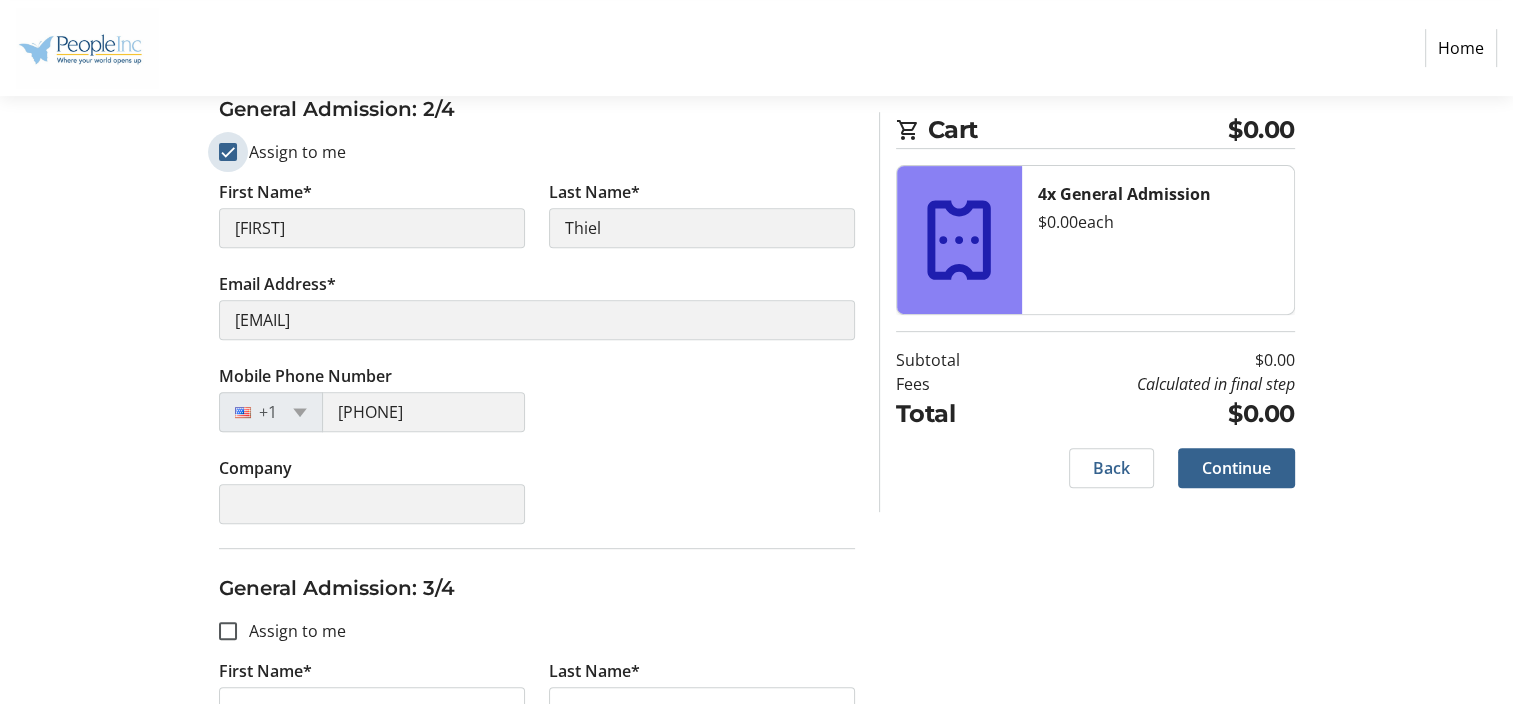 scroll, scrollTop: 700, scrollLeft: 0, axis: vertical 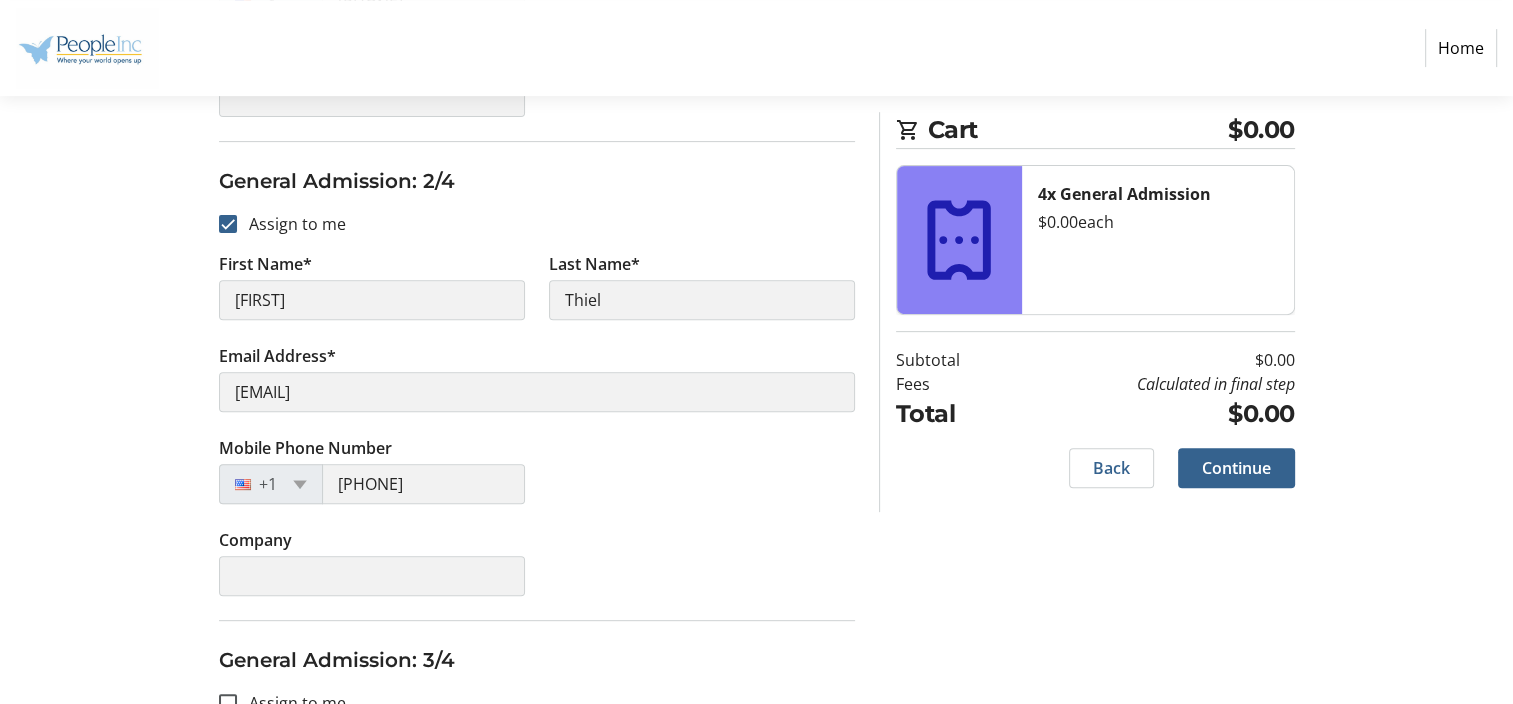 click on "Purchase Step 2 of 5 Cart $0.00 4x General Admission  $0.00   each  Subtotal  $0.00  Fees  Calculated in final step  Total  $0.00   Close  Assign Tickets  Enter details for each attendee so that they receive their ticket directly.  General Admission: 1/4  Assign to me  First Name* [FIRST] Last Name* [LAST] Email Address* [EMAIL] Mobile Phone Number +1 [PHONE] Company General Admission: 2/4  Assign to me  First Name* [FIRST] Last Name* [LAST] Email Address* [EMAIL] Mobile Phone Number +1 [PHONE] Company General Admission: 3/4  Assign to me  First Name* Last Name* Email Address* Mobile Phone Number +1 Company General Admission: 4/4  Assign to me  First Name* Last Name* Email Address* Mobile Phone Number +1 Company Cart $0.00 4x General Admission  $0.00   each  Subtotal  $0.00  Fees  Calculated in final step  Total  $0.00   Back   Continue   Back   Continue" at bounding box center [756, 487] 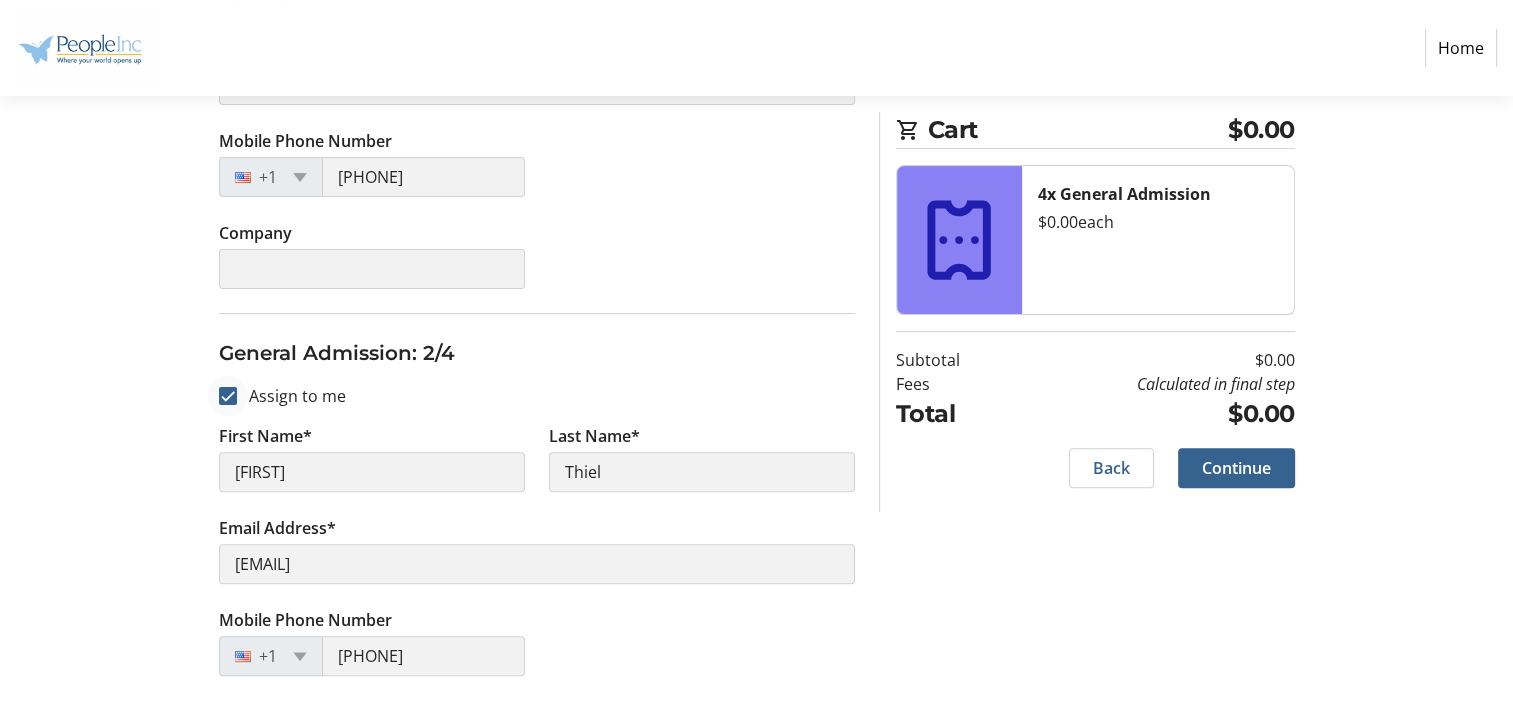 scroll, scrollTop: 500, scrollLeft: 0, axis: vertical 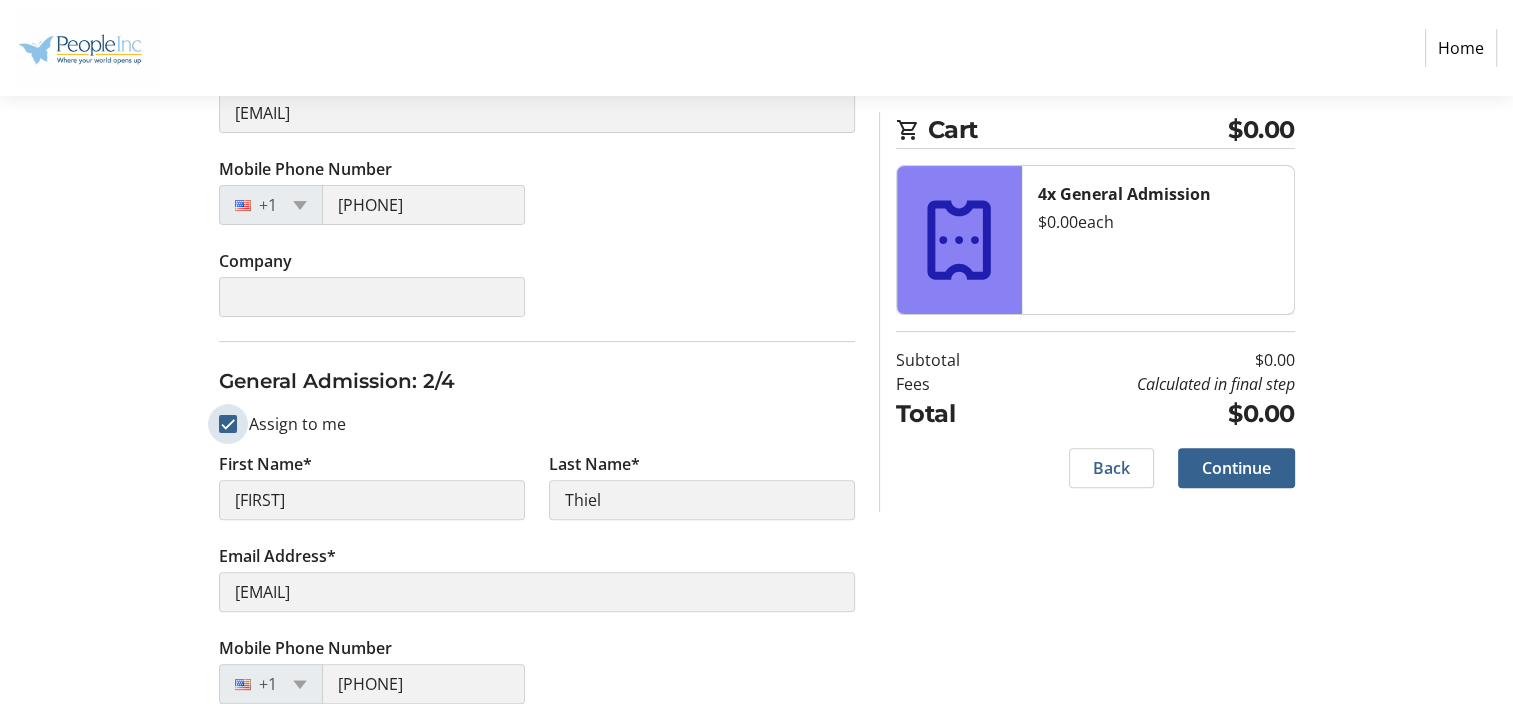 click on "Assign to me" at bounding box center (228, 424) 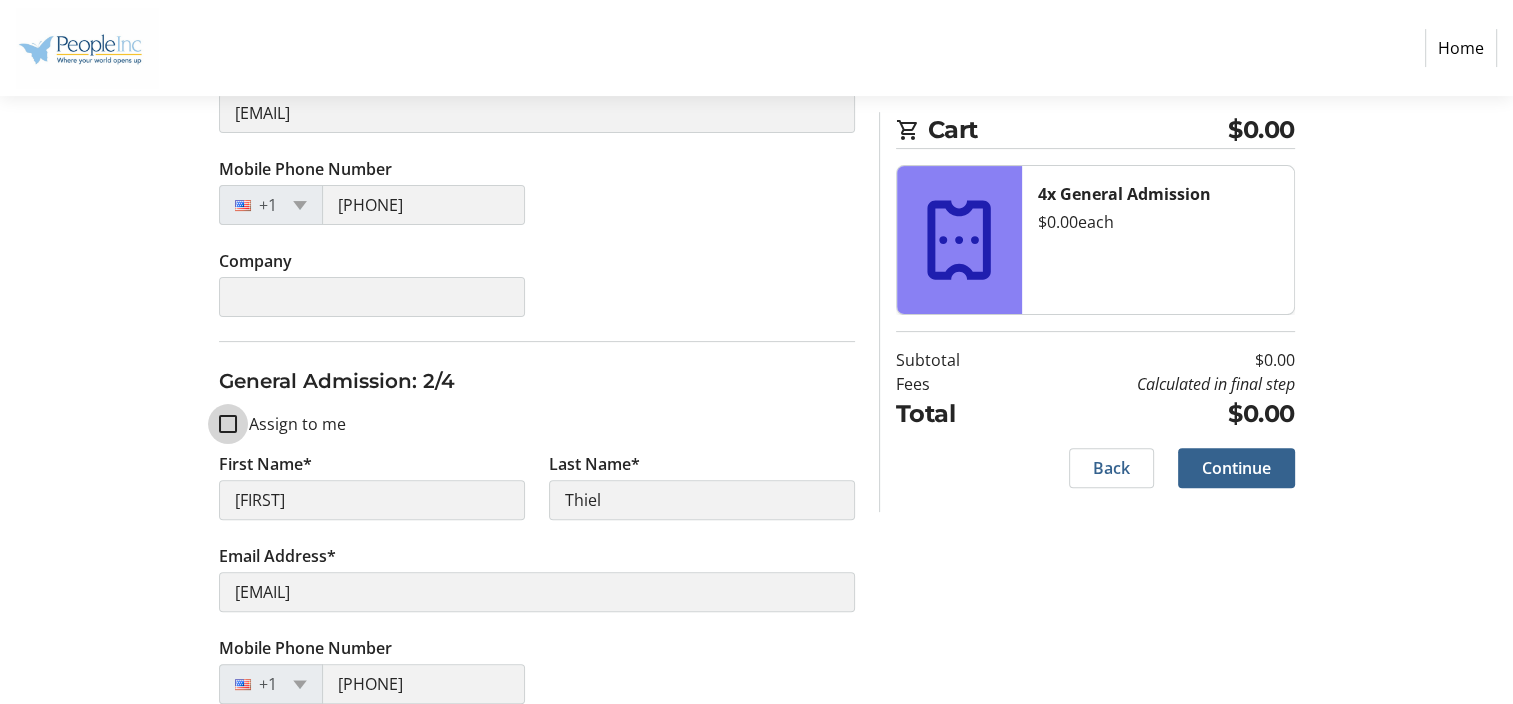 checkbox on "false" 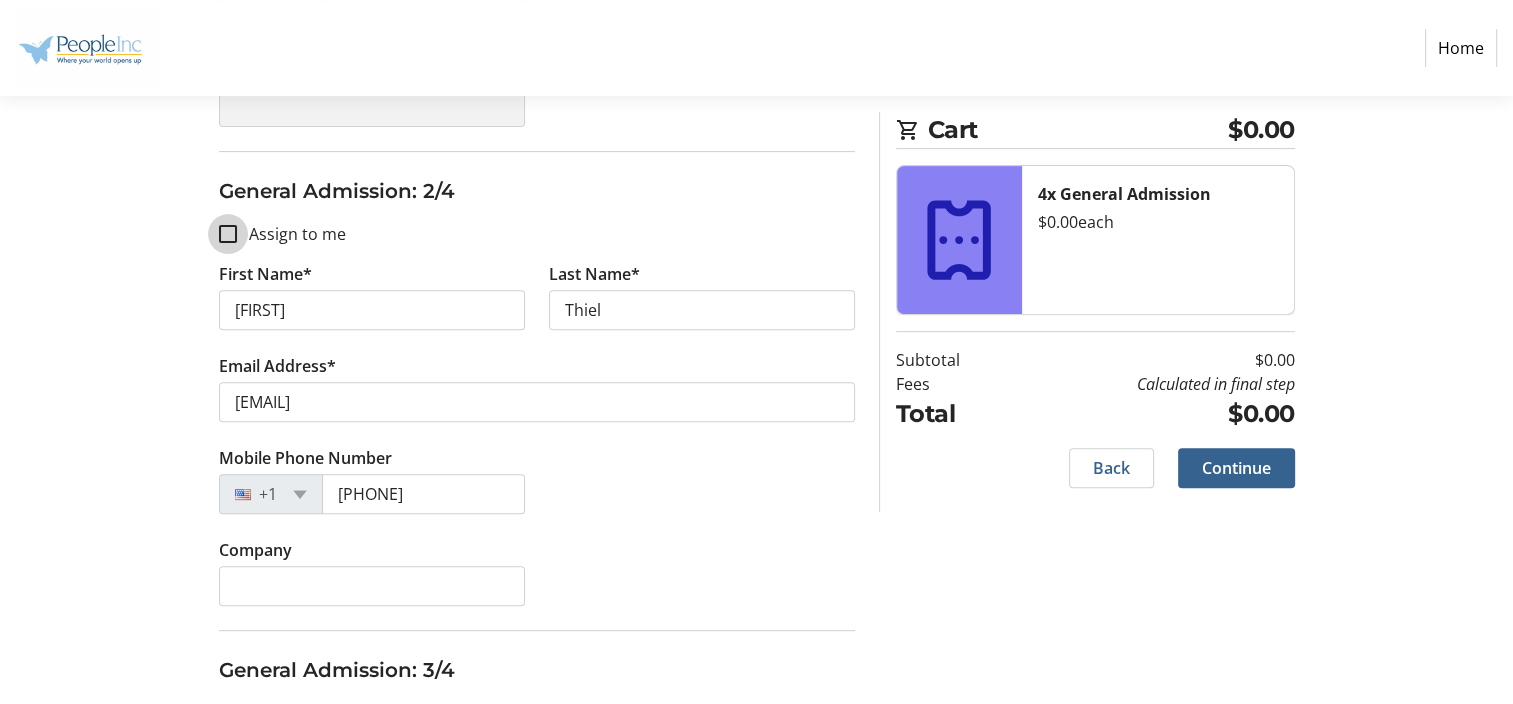 scroll, scrollTop: 700, scrollLeft: 0, axis: vertical 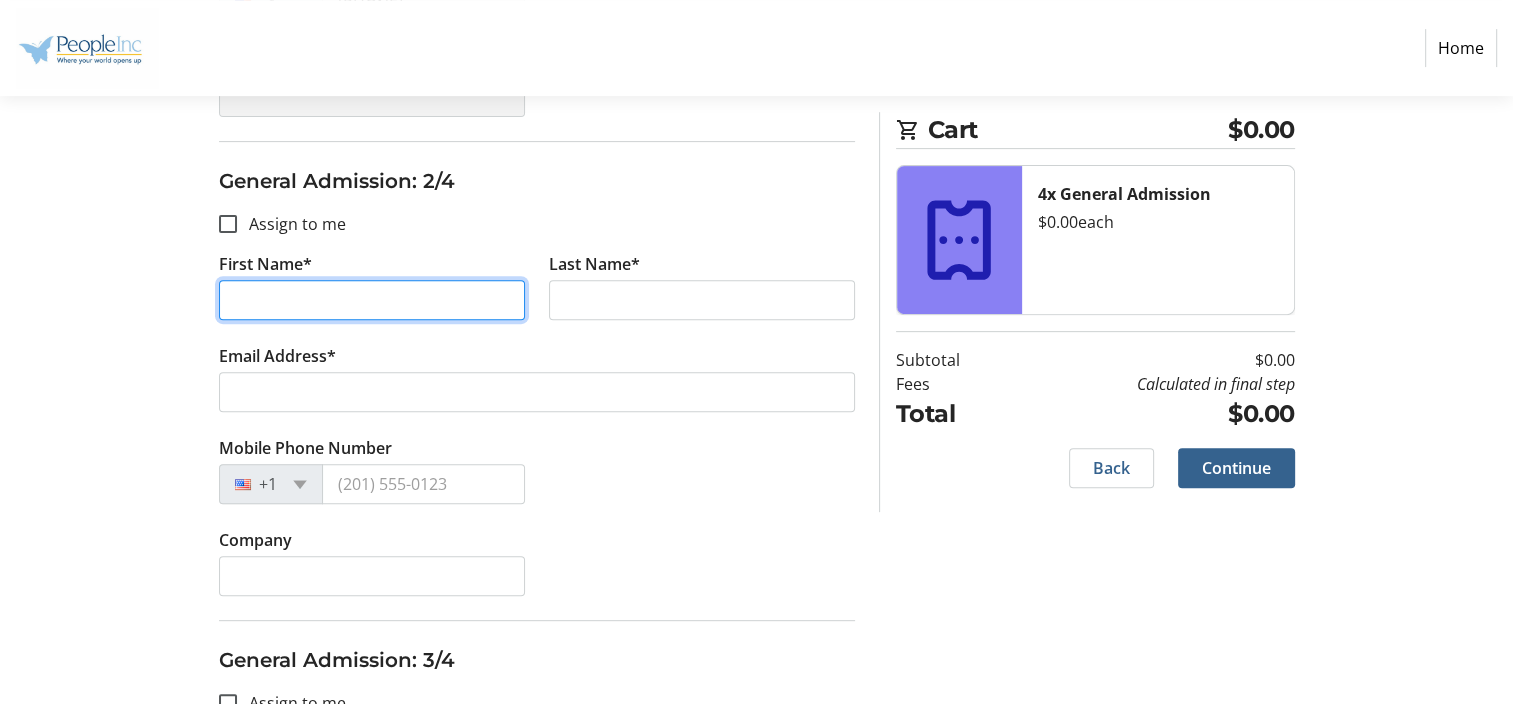 drag, startPoint x: 309, startPoint y: 302, endPoint x: 186, endPoint y: 302, distance: 123 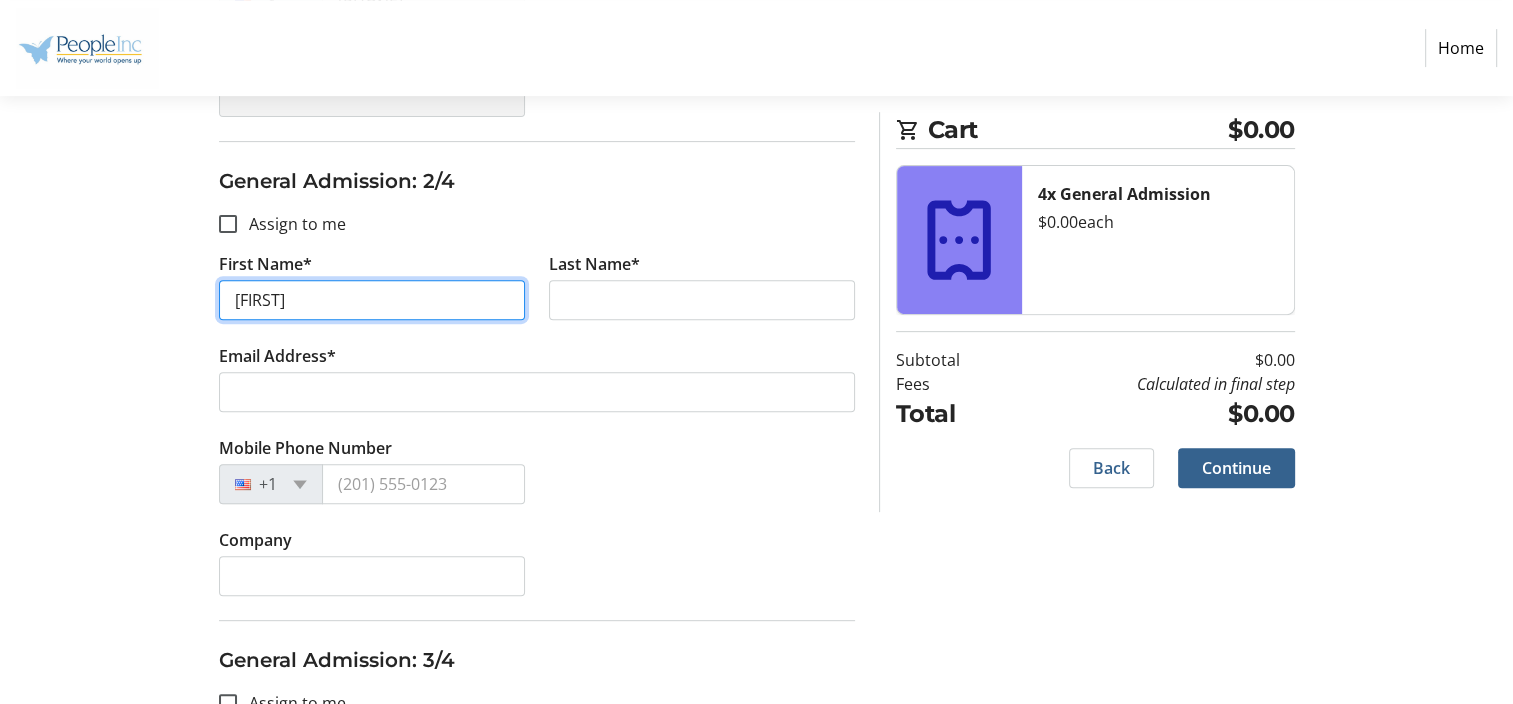 type on "[FIRST]" 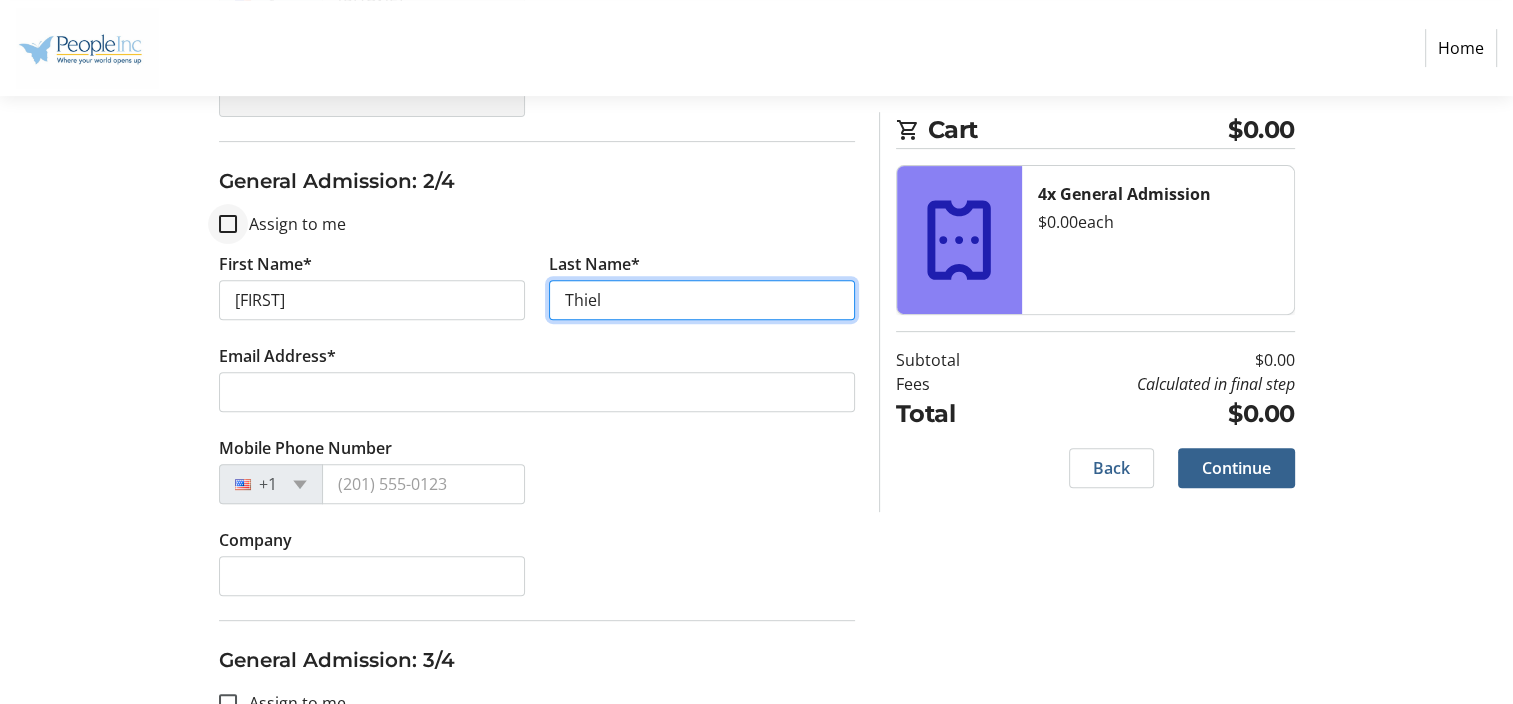 type on "Thiel" 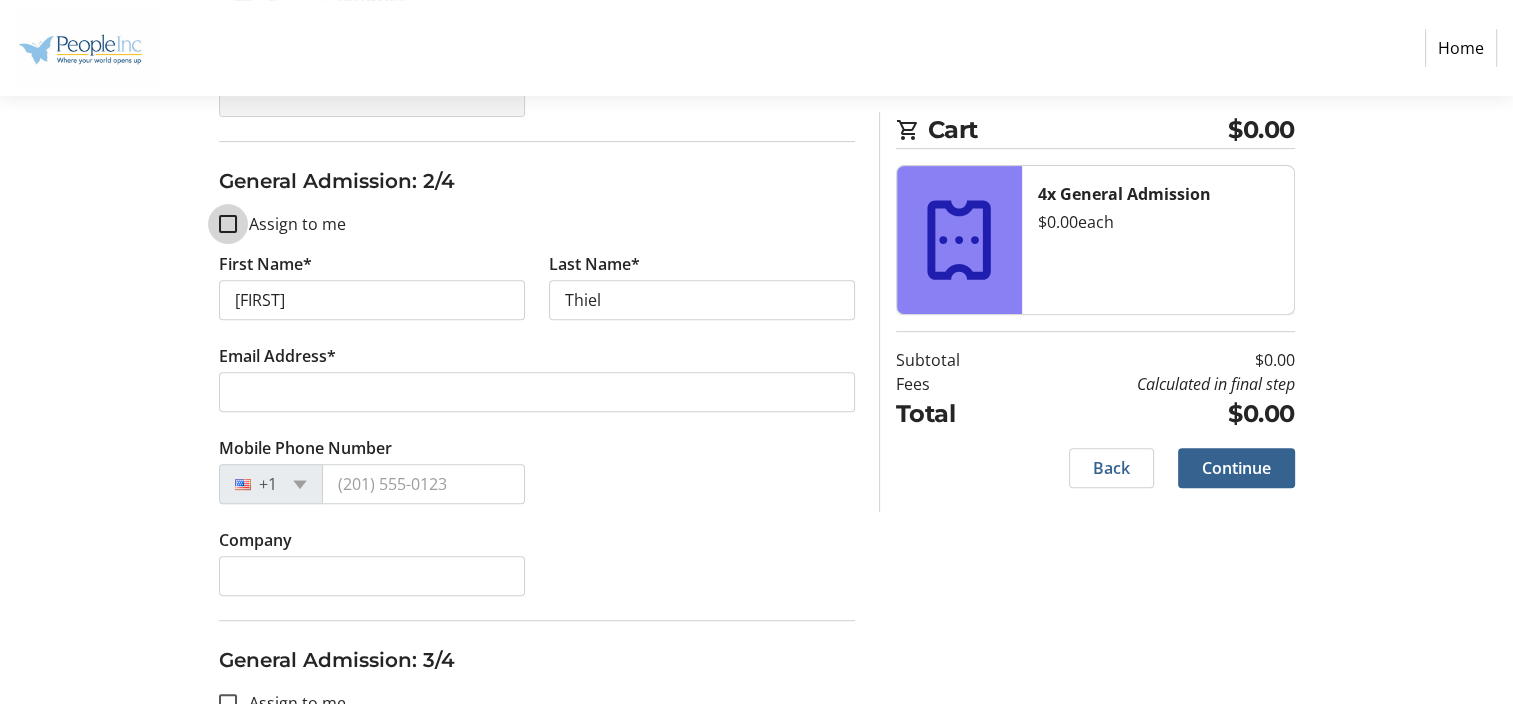 click on "Assign to me" at bounding box center [228, 224] 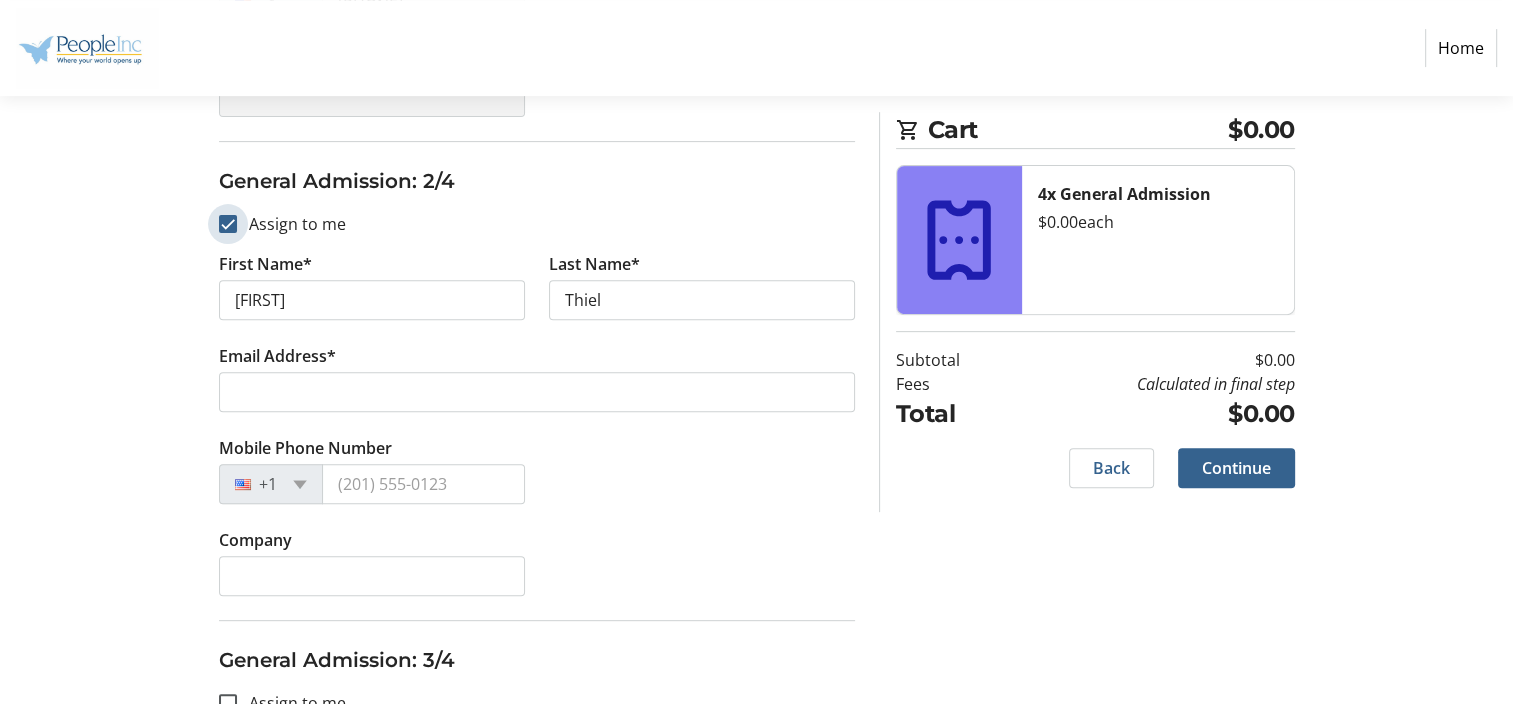 checkbox on "true" 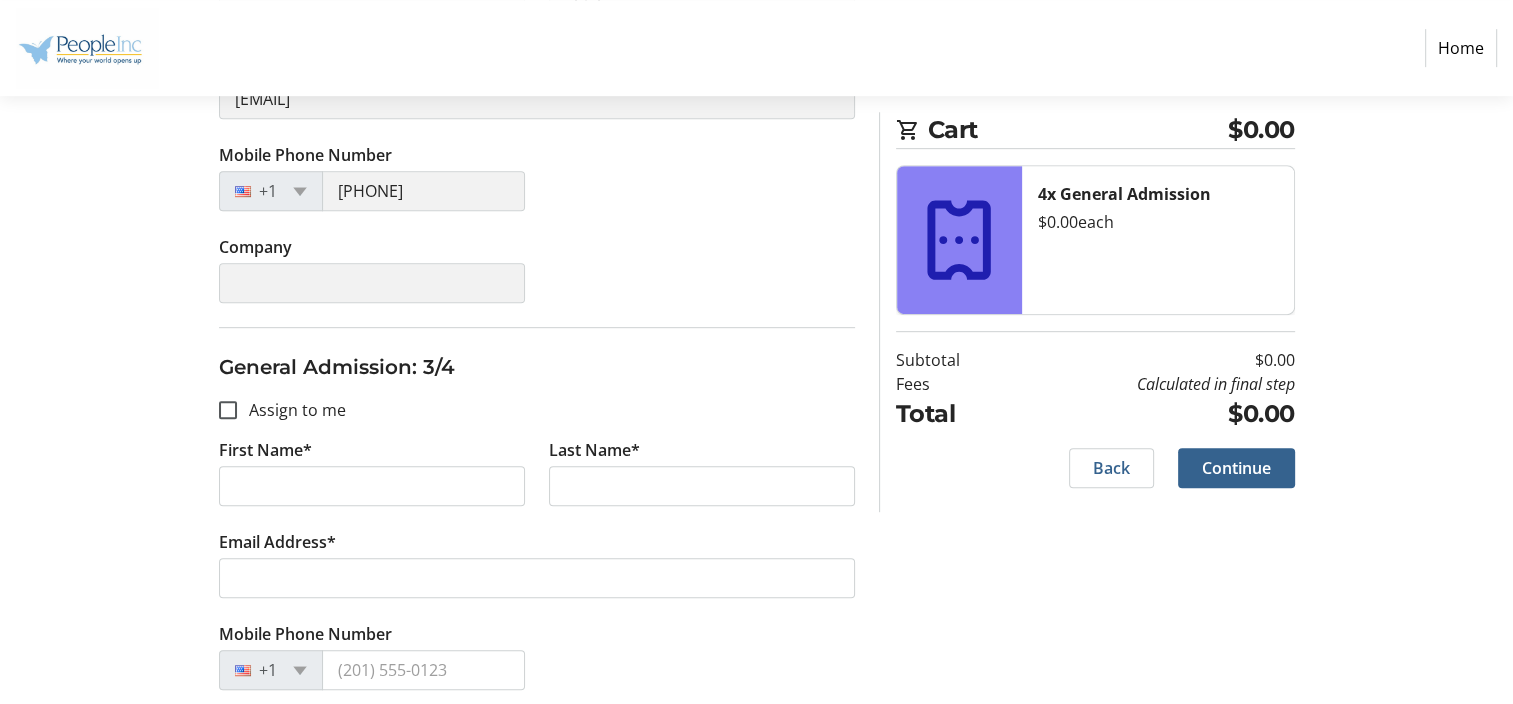scroll, scrollTop: 1100, scrollLeft: 0, axis: vertical 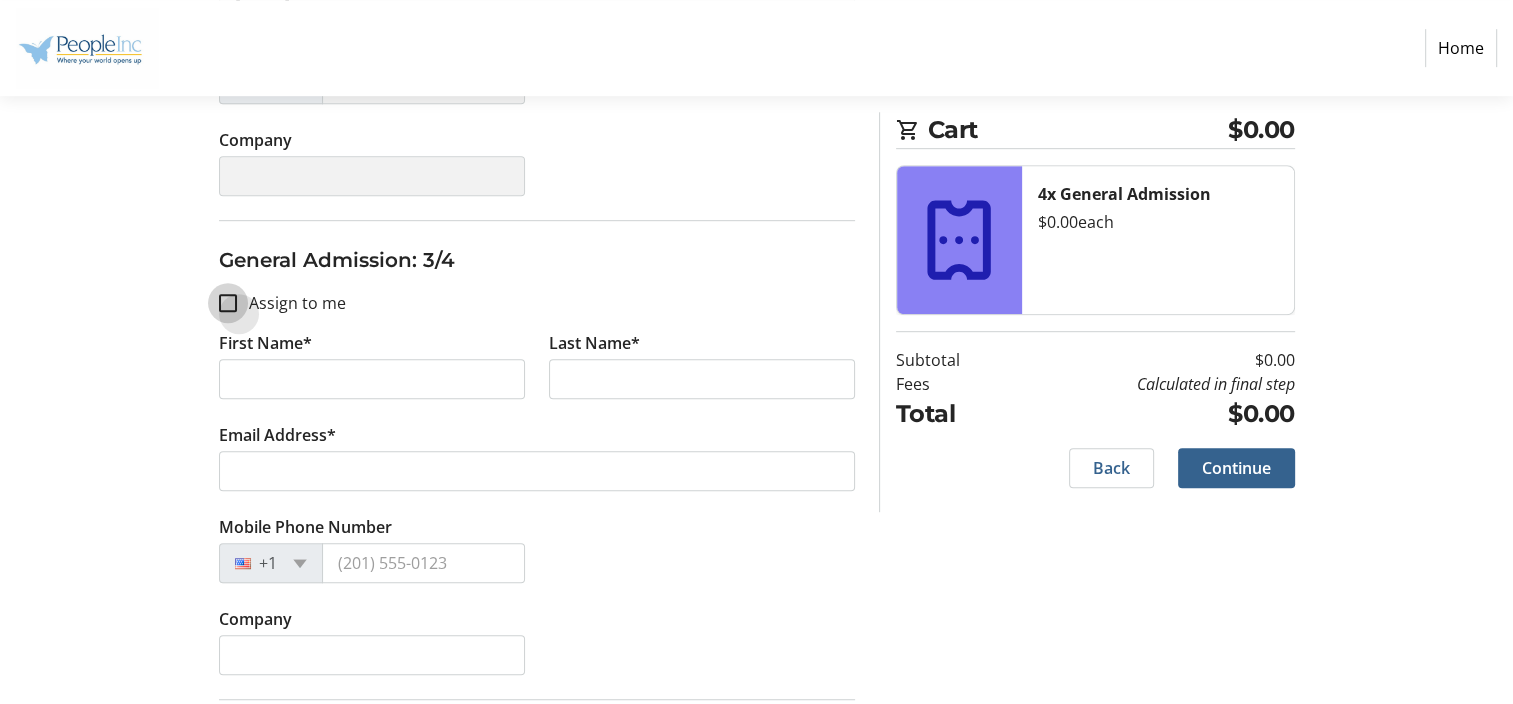 click on "Assign to me" at bounding box center (228, 303) 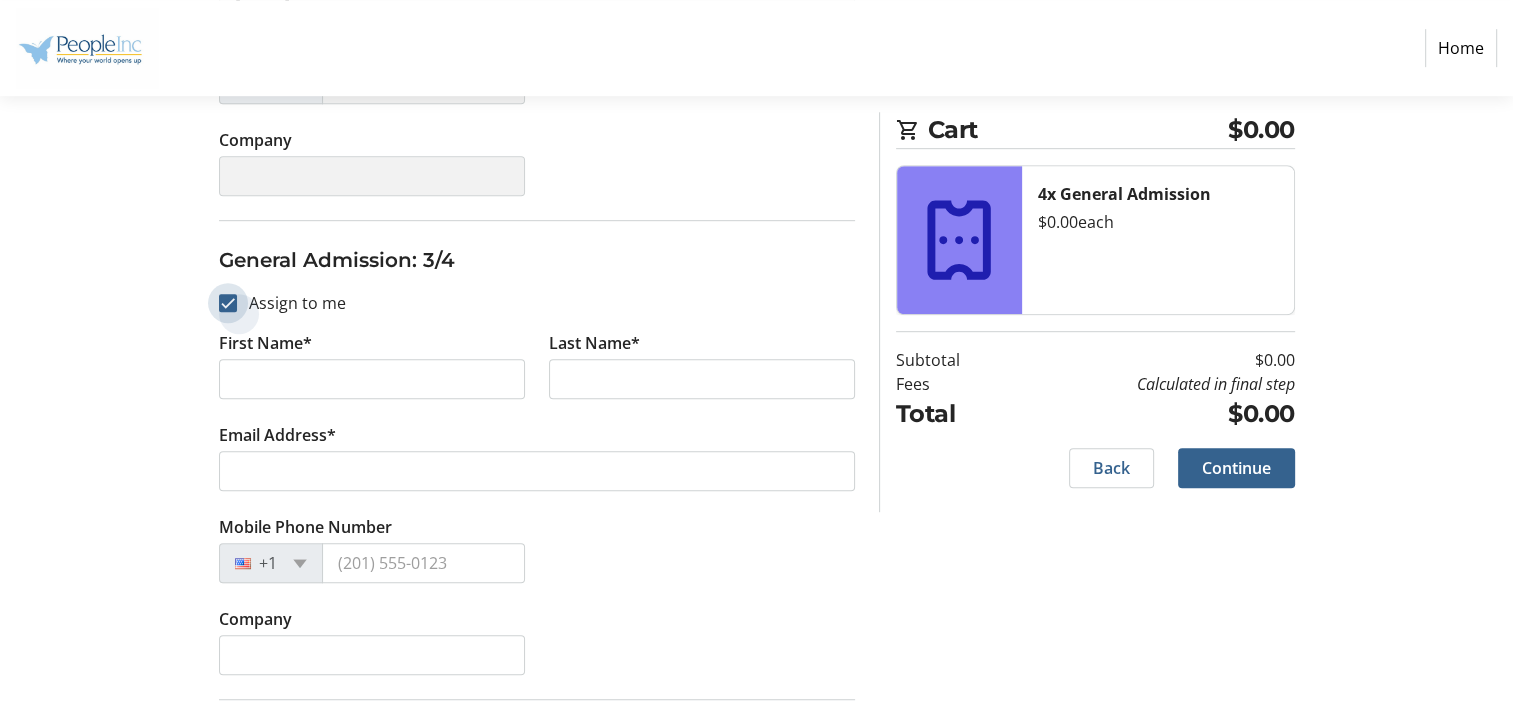 checkbox on "true" 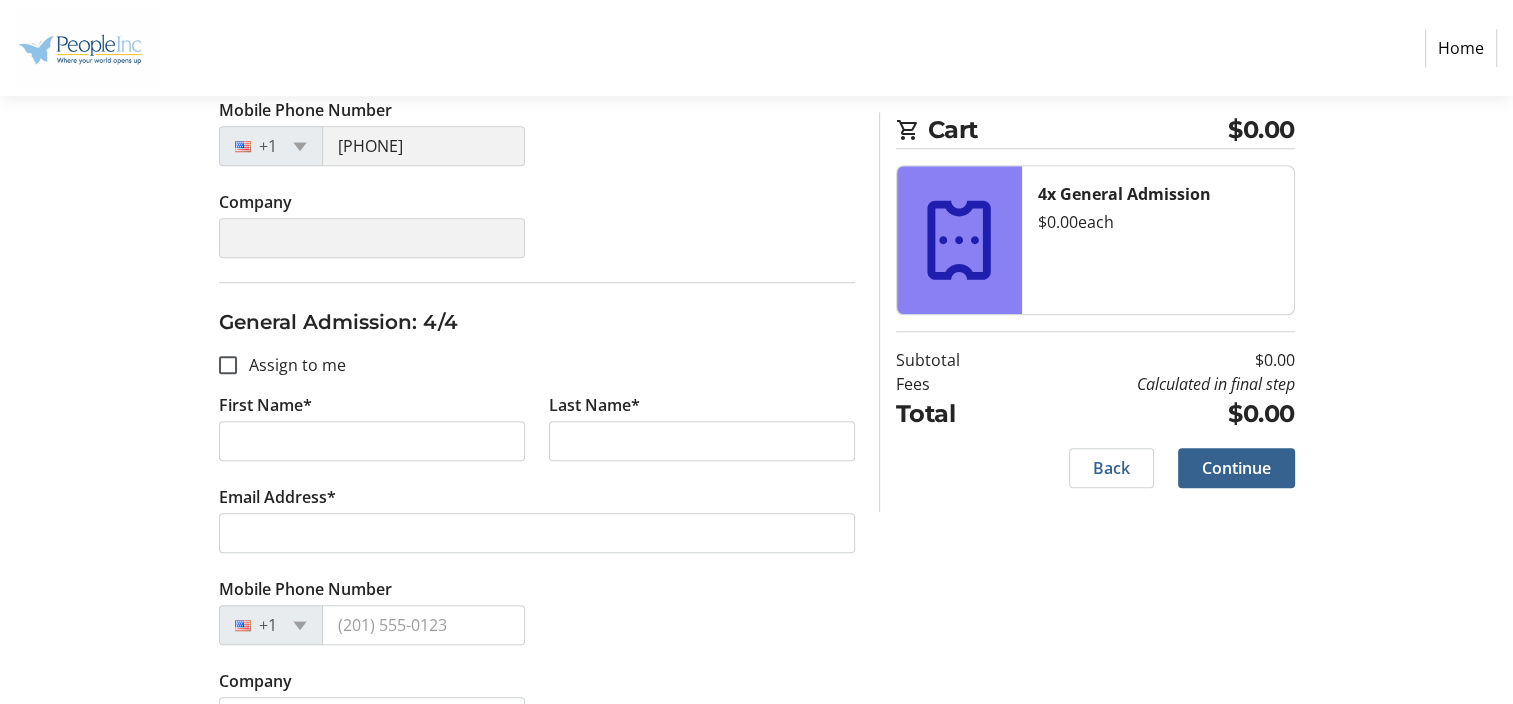 scroll, scrollTop: 1568, scrollLeft: 0, axis: vertical 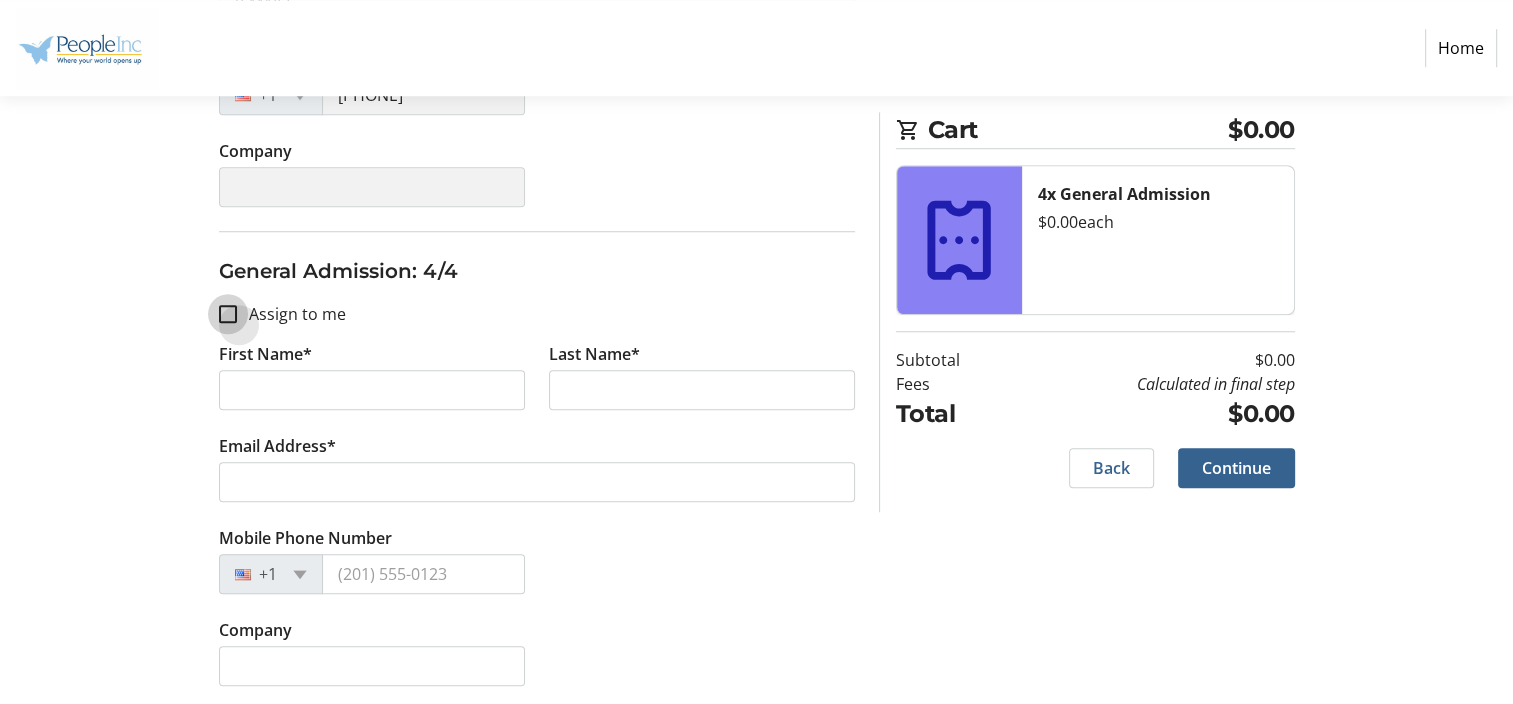 click on "Assign to me" at bounding box center [228, 314] 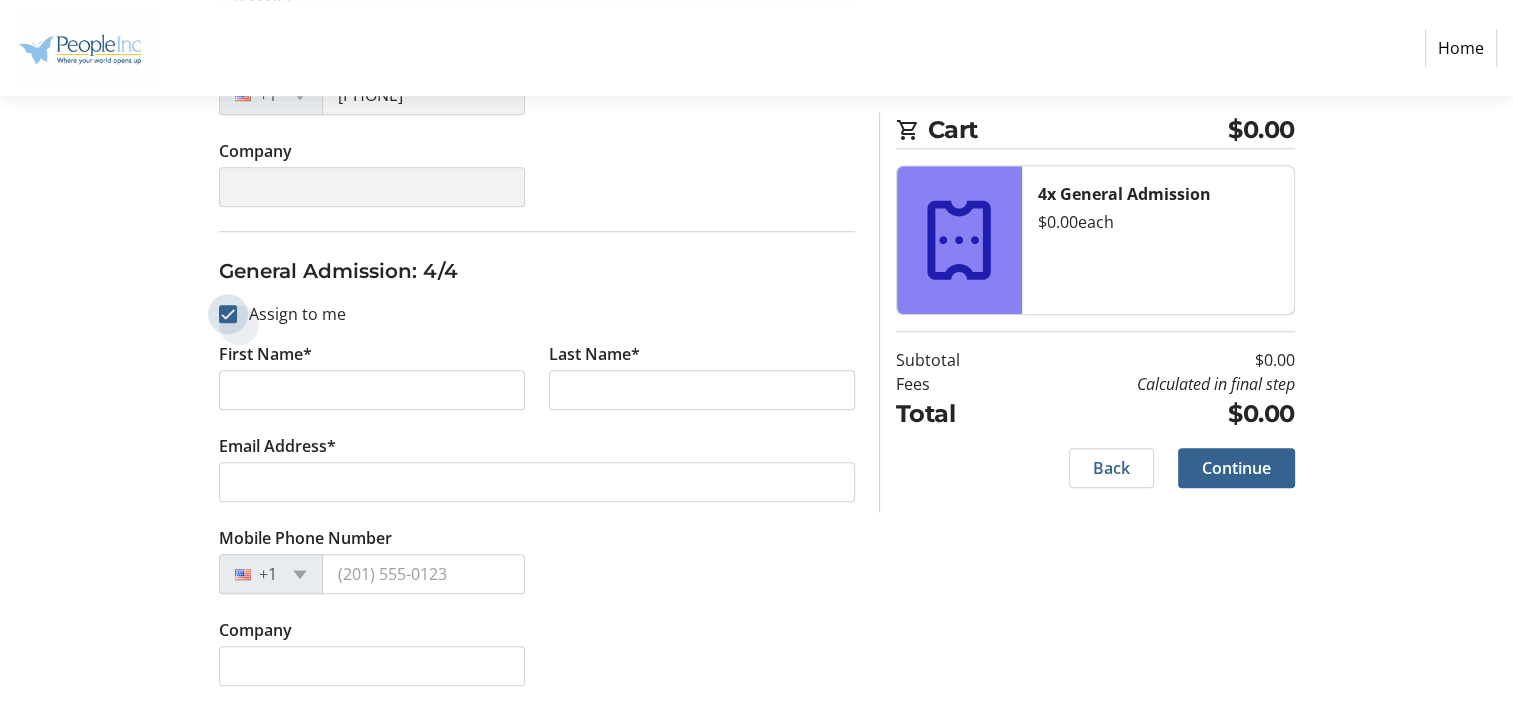 checkbox on "true" 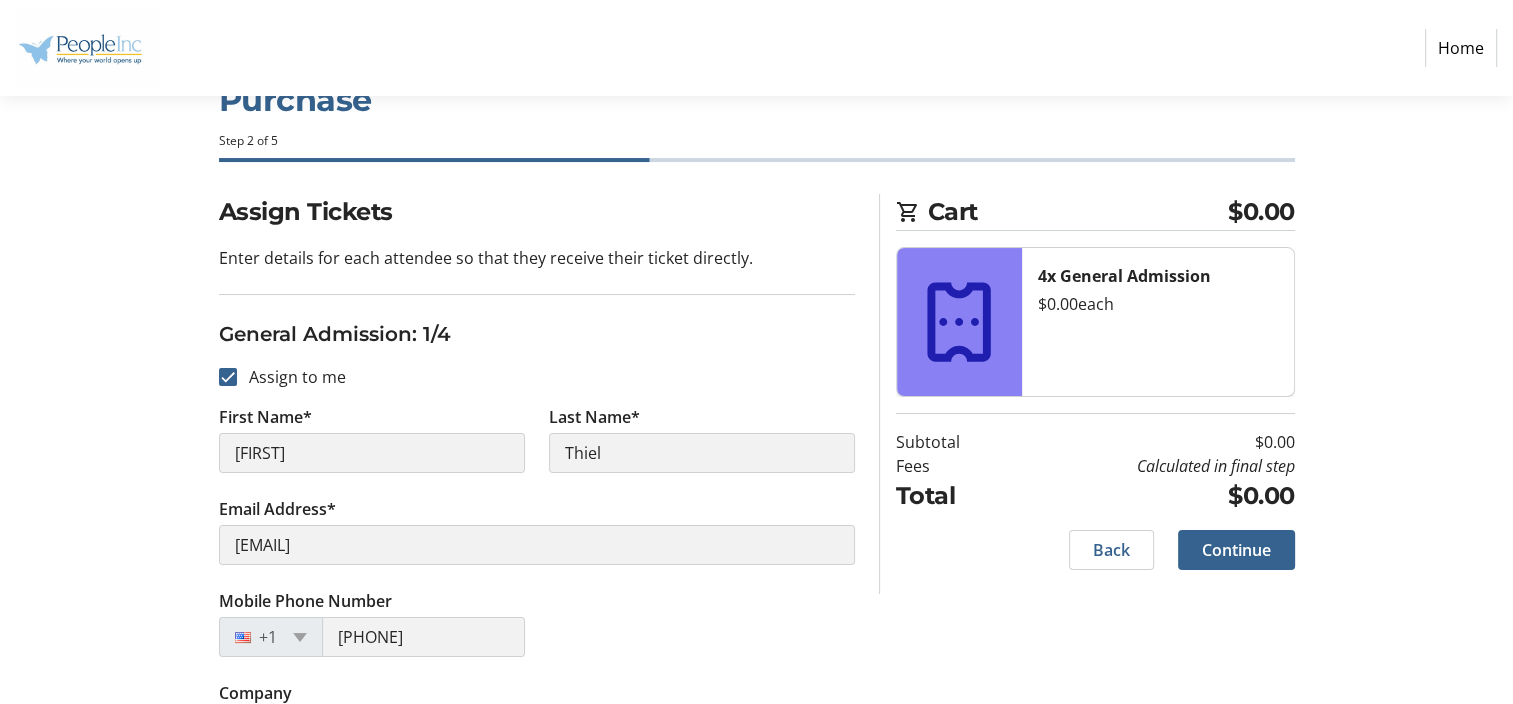 scroll, scrollTop: 0, scrollLeft: 0, axis: both 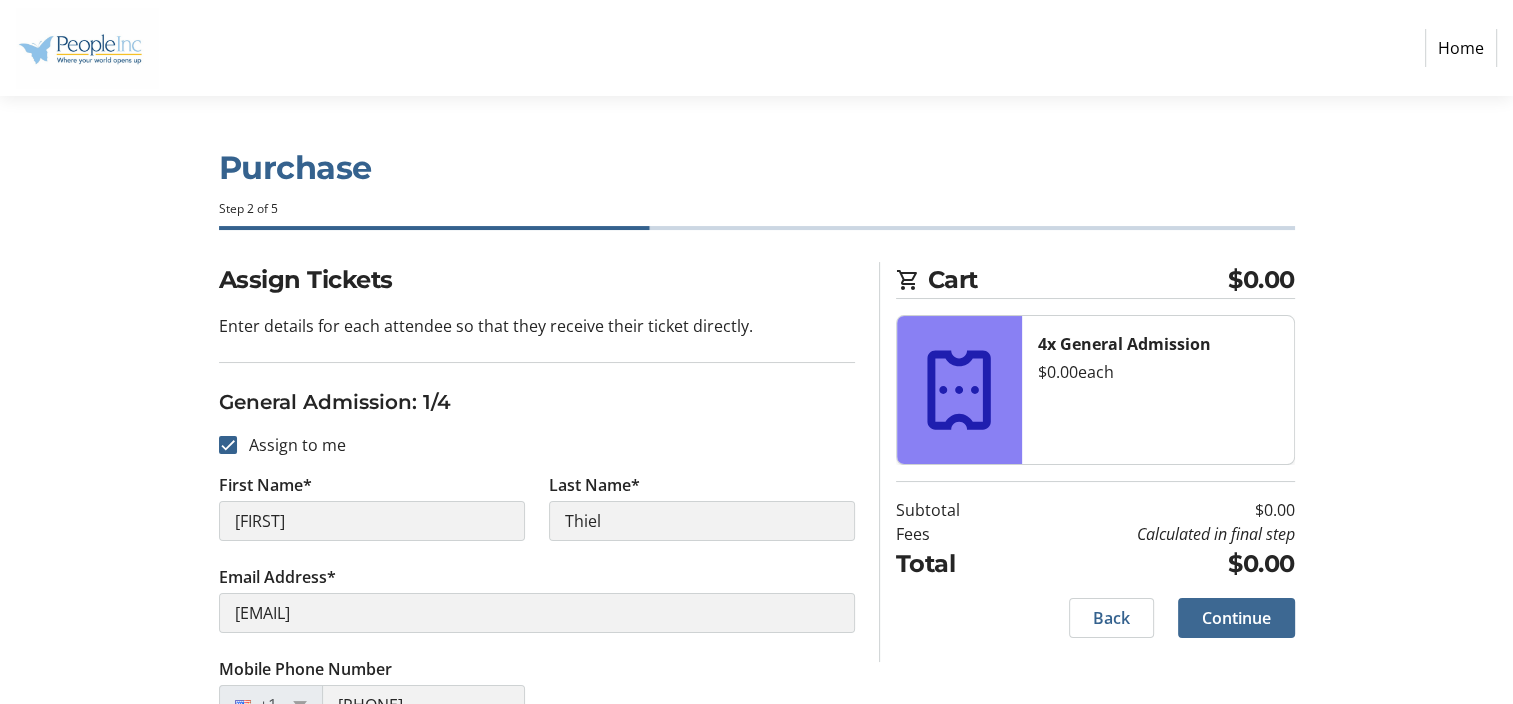 click on "Continue" at bounding box center [1236, 618] 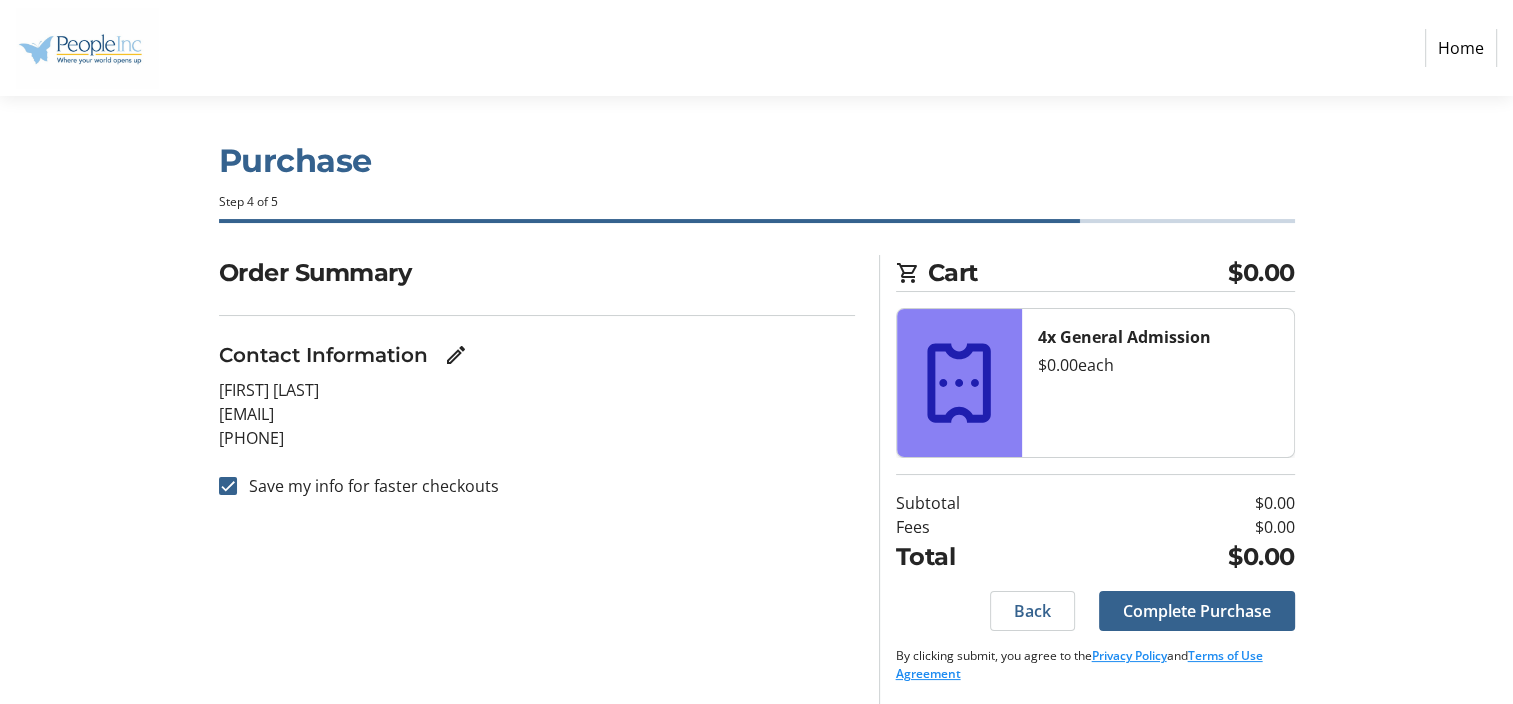 scroll, scrollTop: 9, scrollLeft: 0, axis: vertical 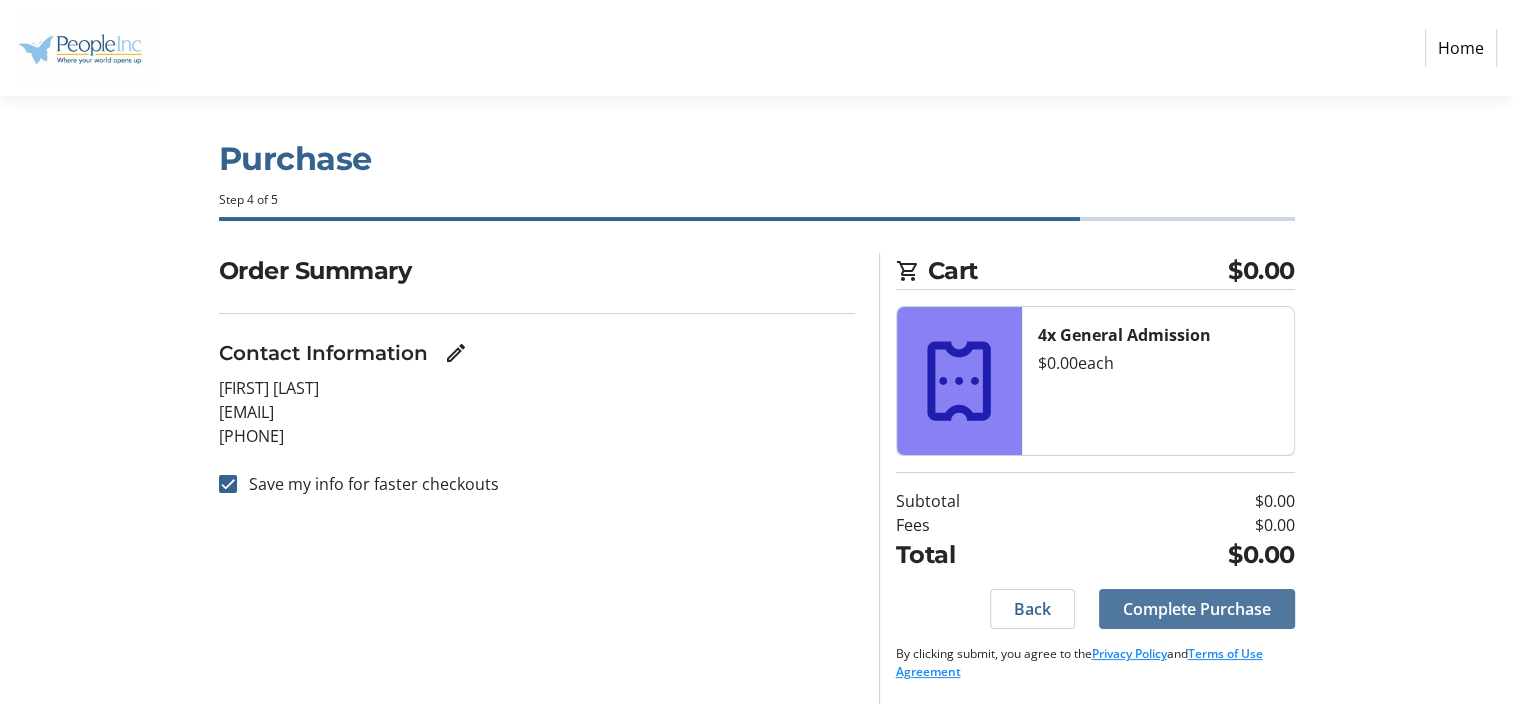 click on "Complete Purchase" at bounding box center (1197, 609) 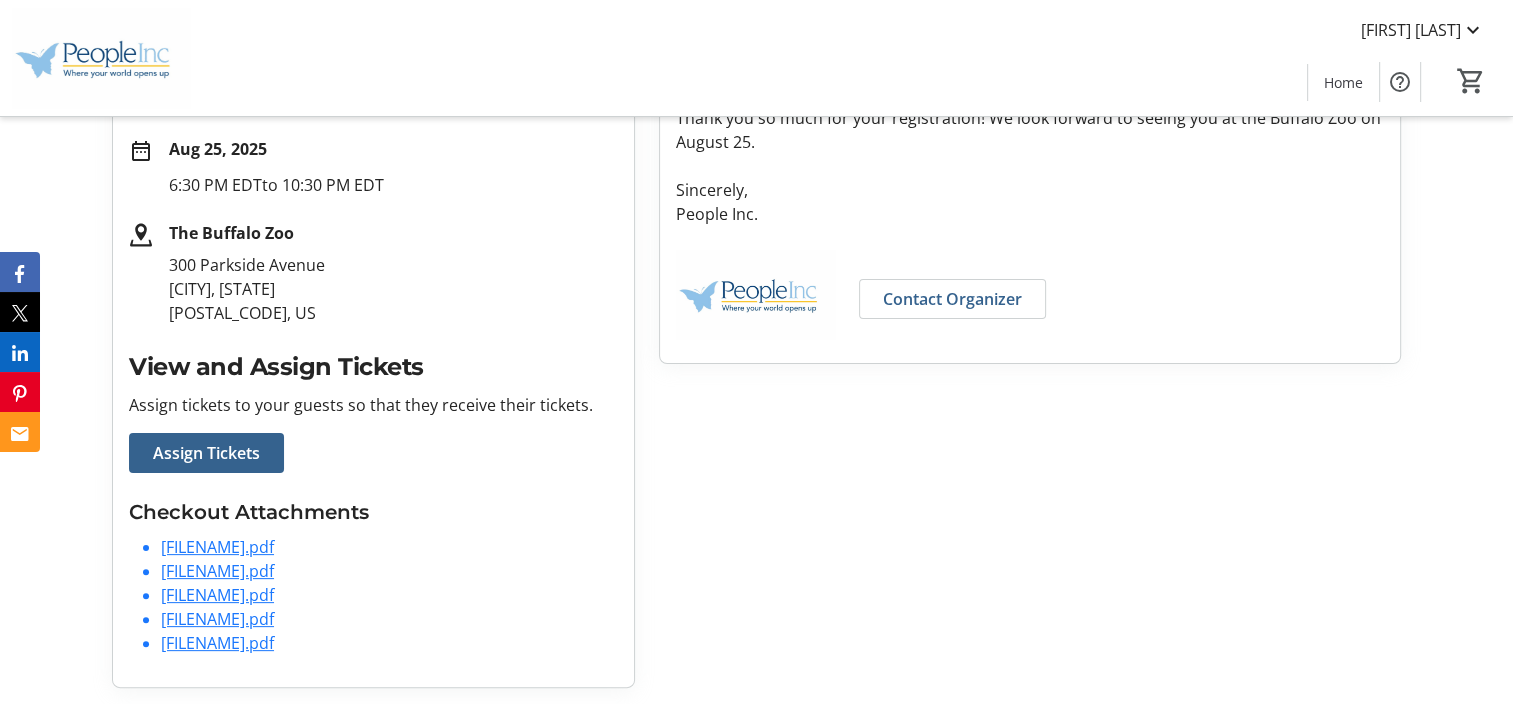 scroll, scrollTop: 500, scrollLeft: 0, axis: vertical 